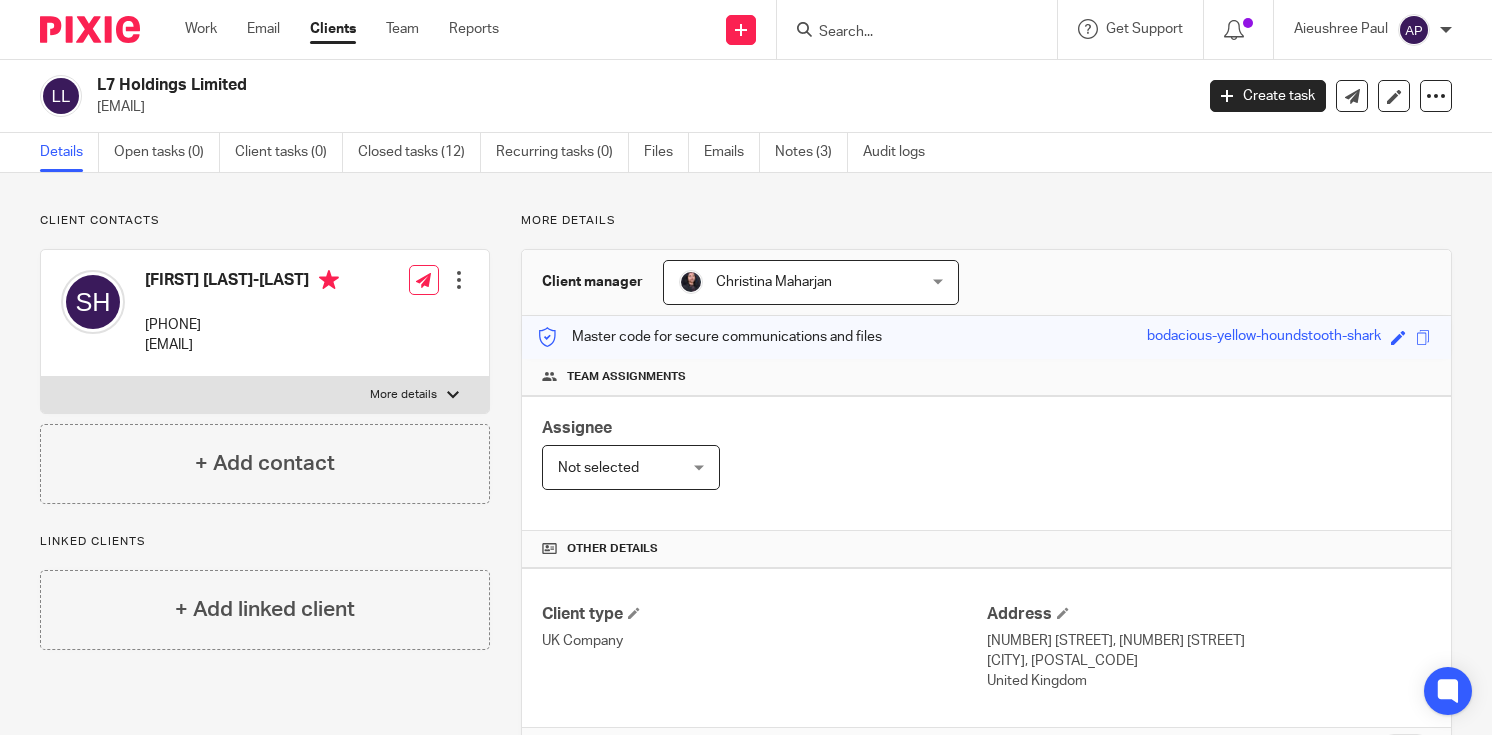 scroll, scrollTop: 0, scrollLeft: 0, axis: both 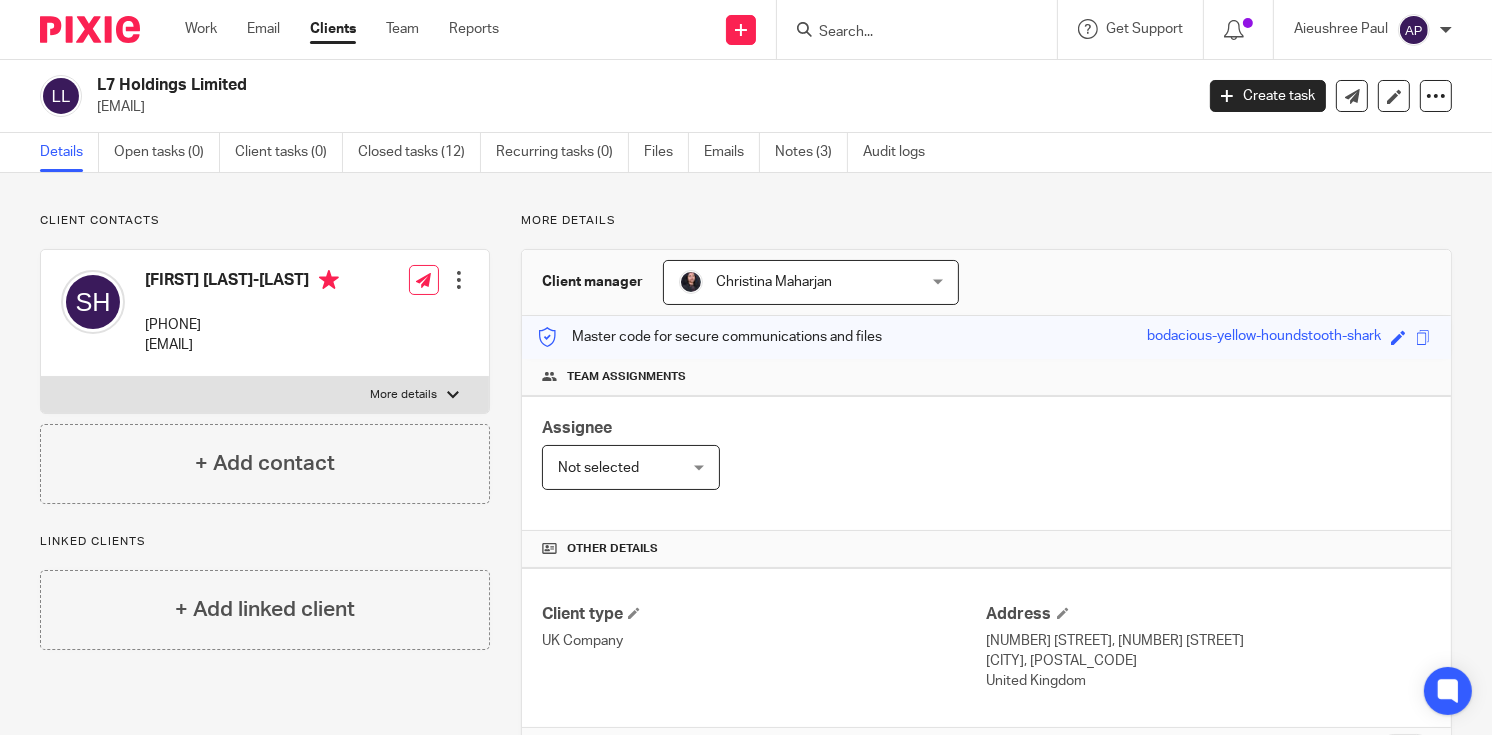 click at bounding box center (907, 33) 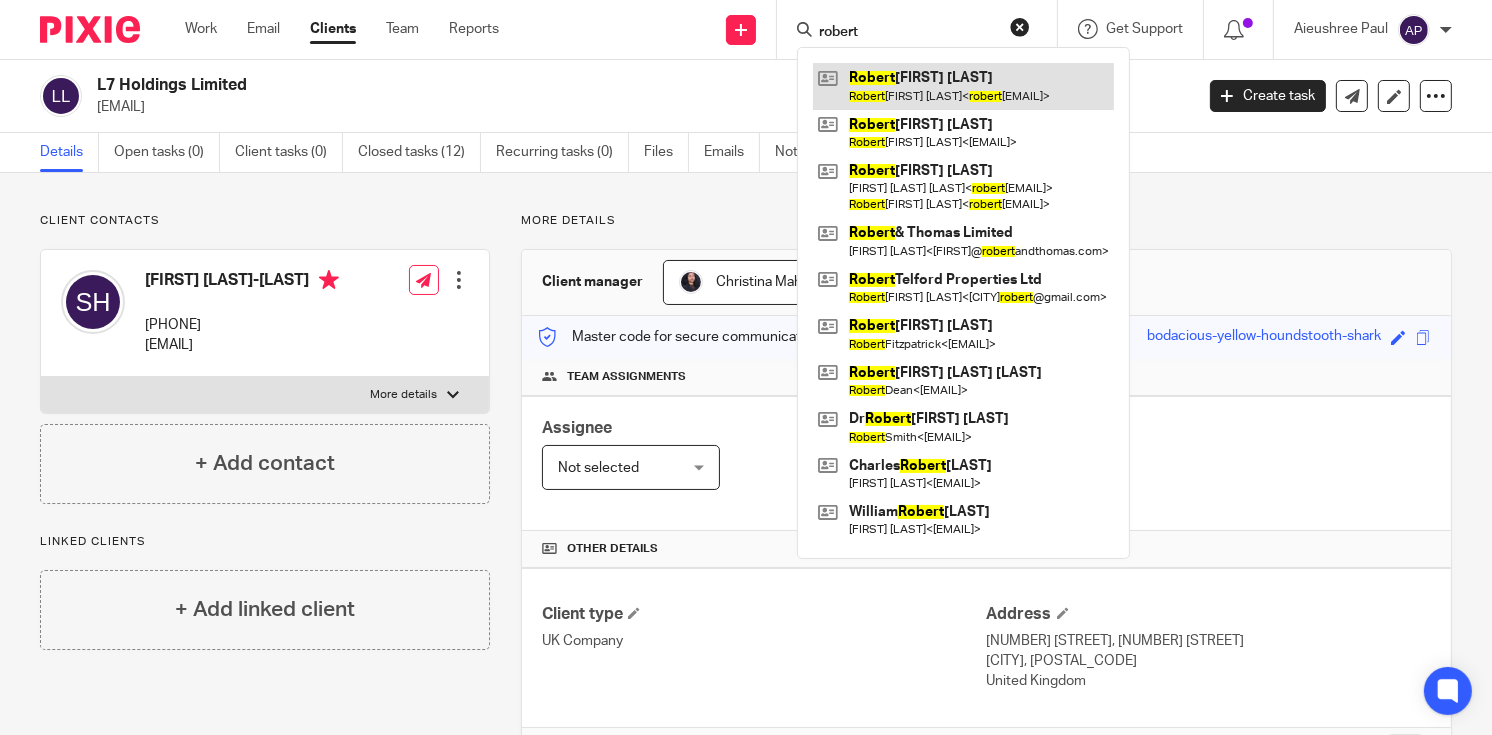 type on "robert" 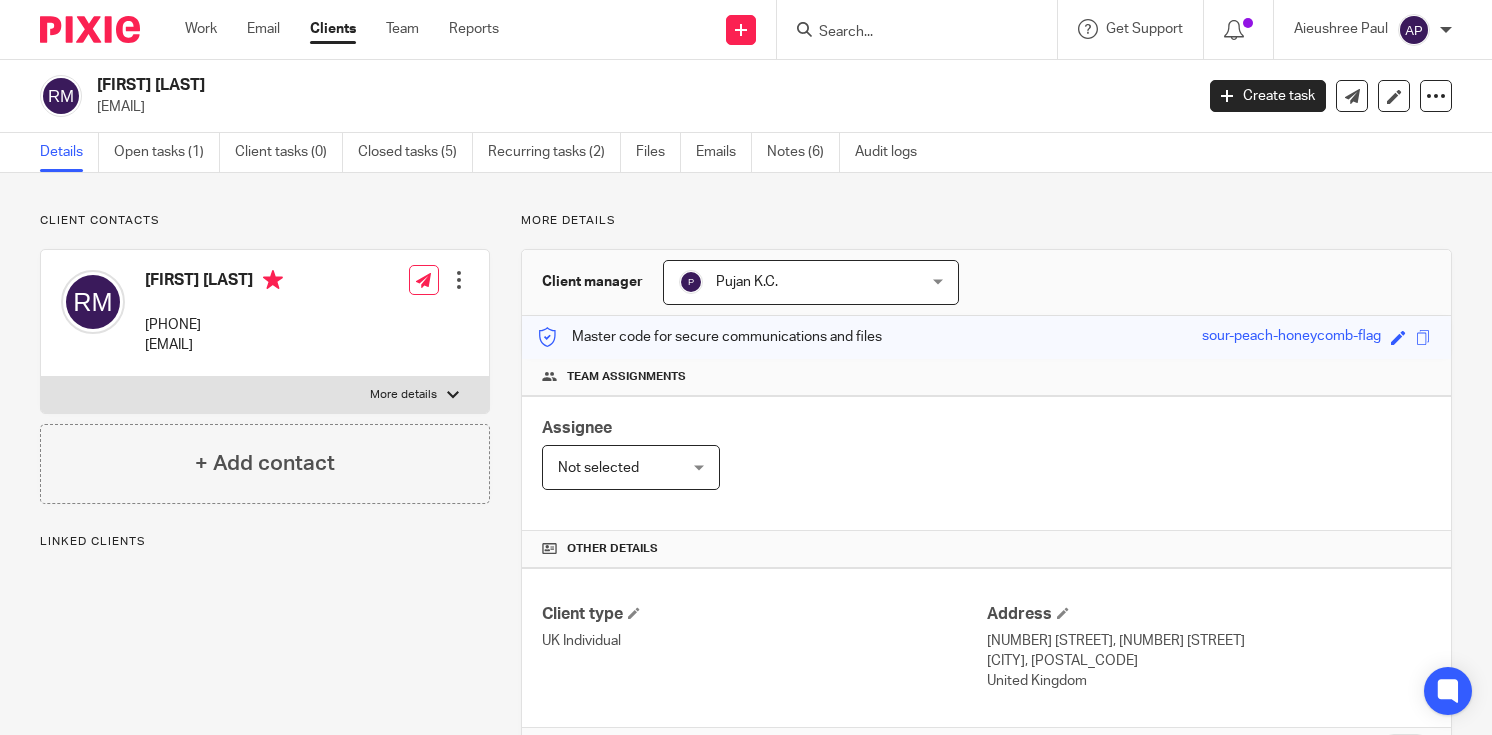 scroll, scrollTop: 0, scrollLeft: 0, axis: both 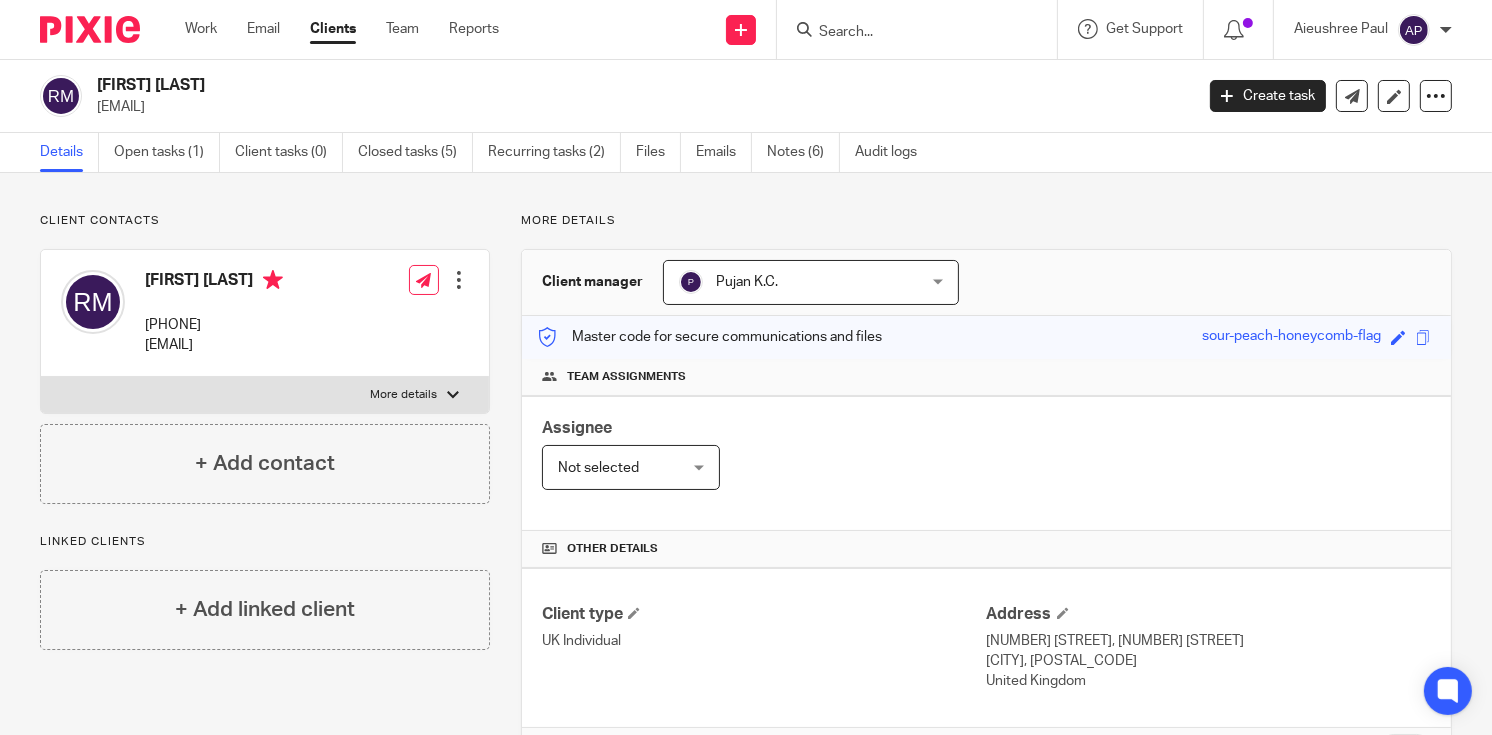 click at bounding box center (907, 33) 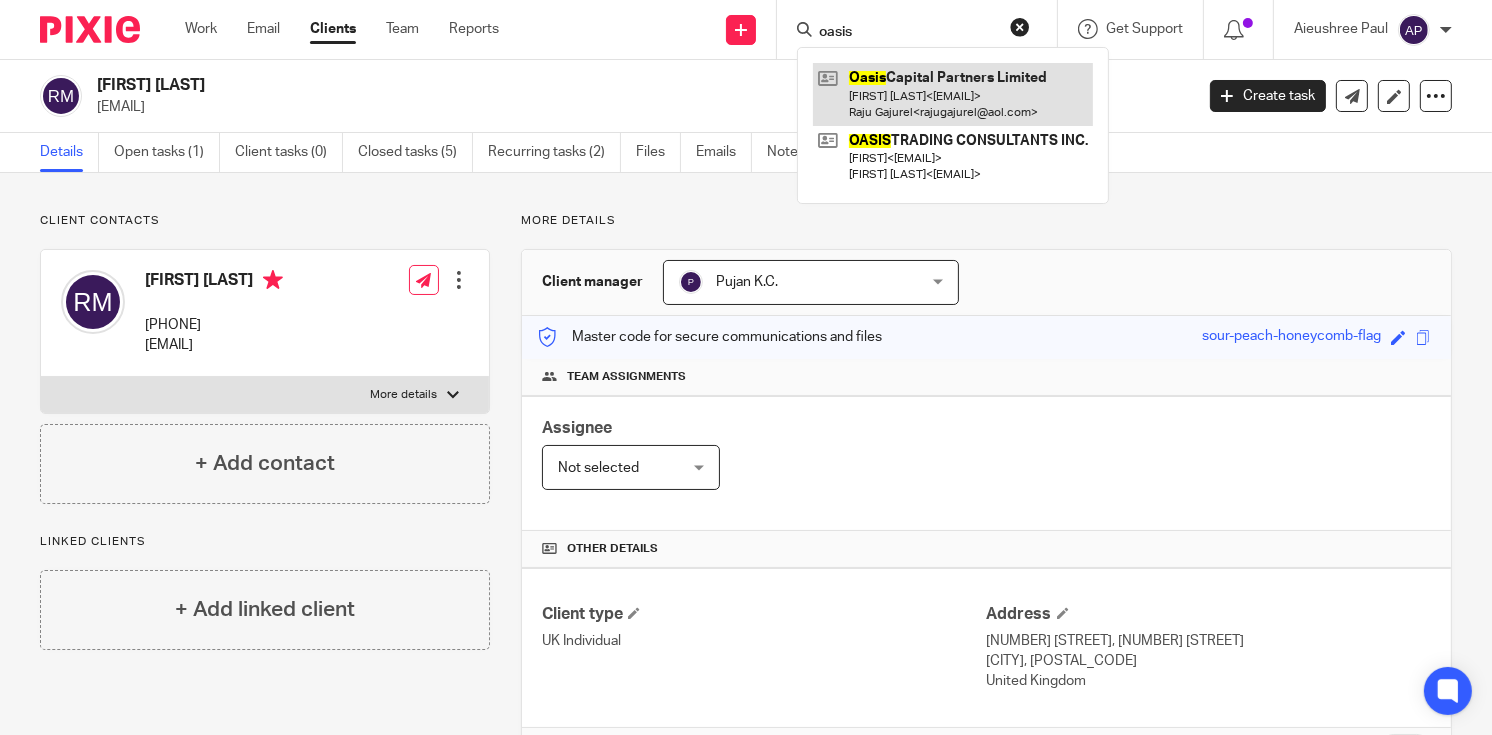 type on "oasis" 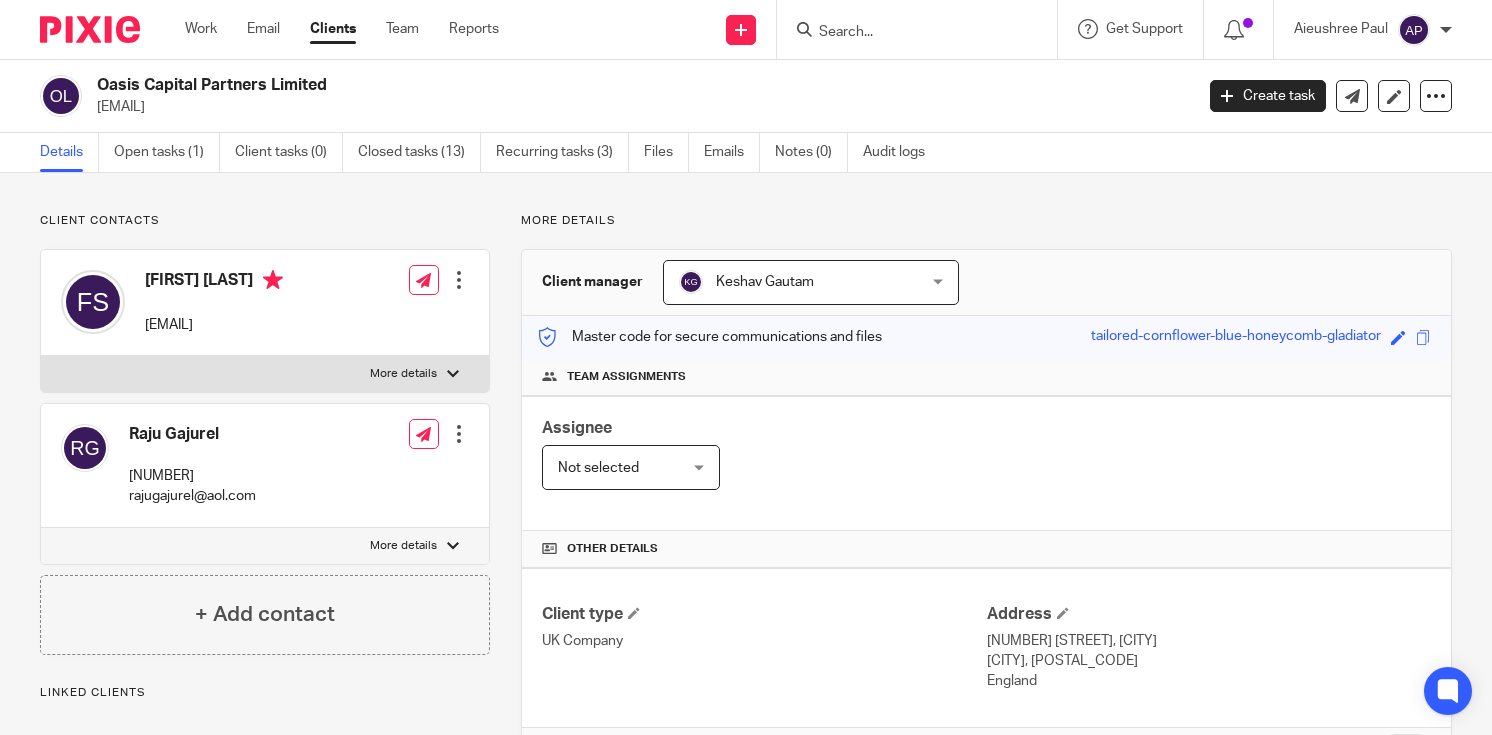 scroll, scrollTop: 0, scrollLeft: 0, axis: both 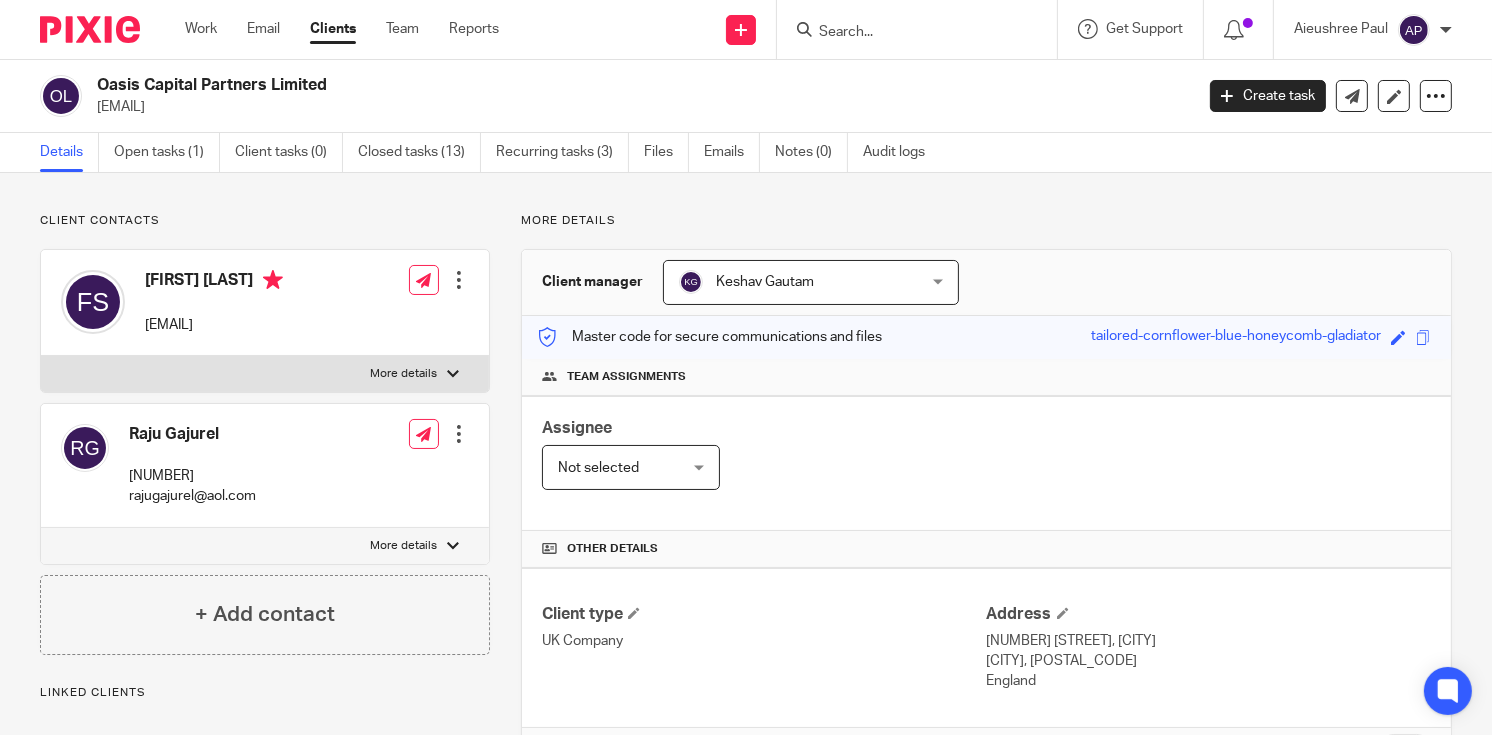 click on "Oasis Capital Partners Limited
faridsabri.box@gmail.com" at bounding box center [610, 96] 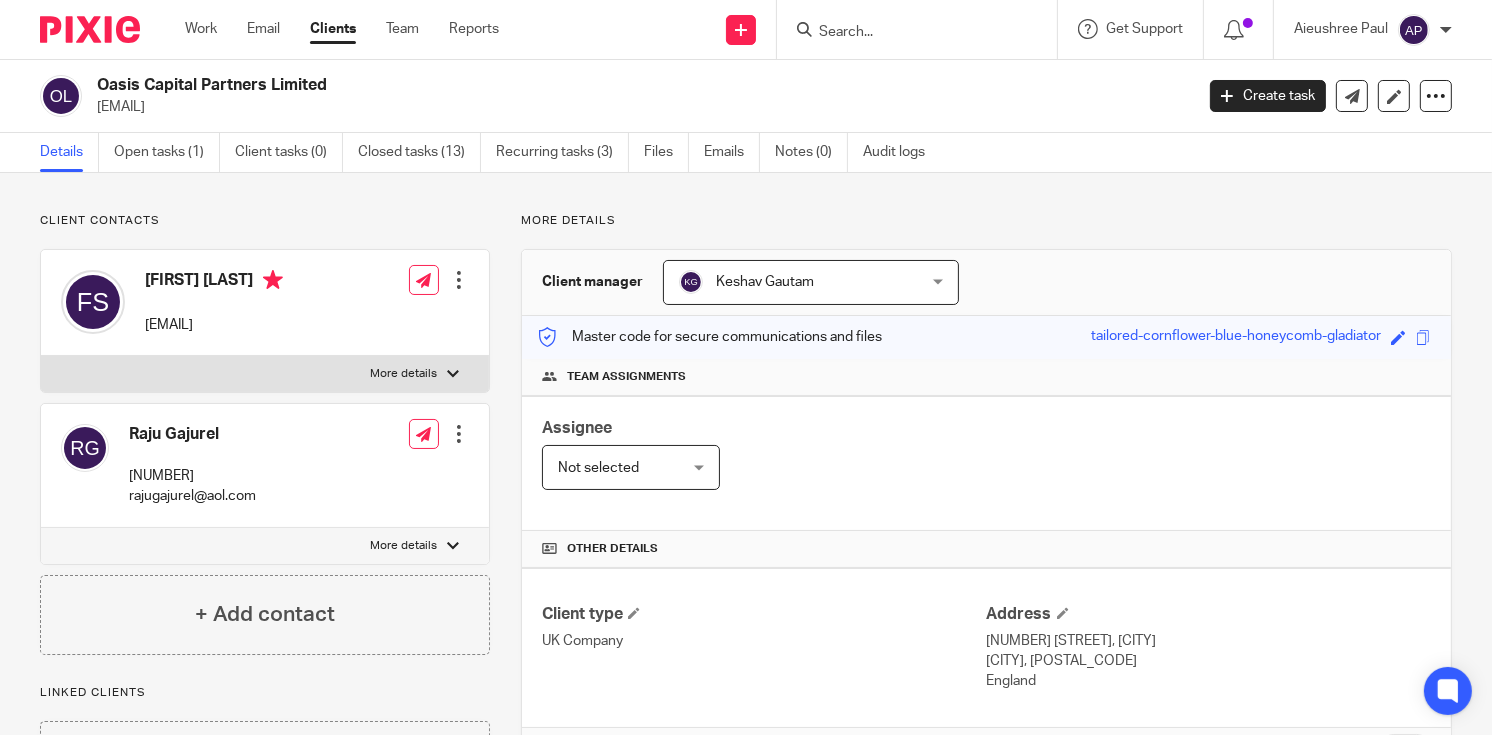 click on "[FIRST] [LAST]" at bounding box center [214, 282] 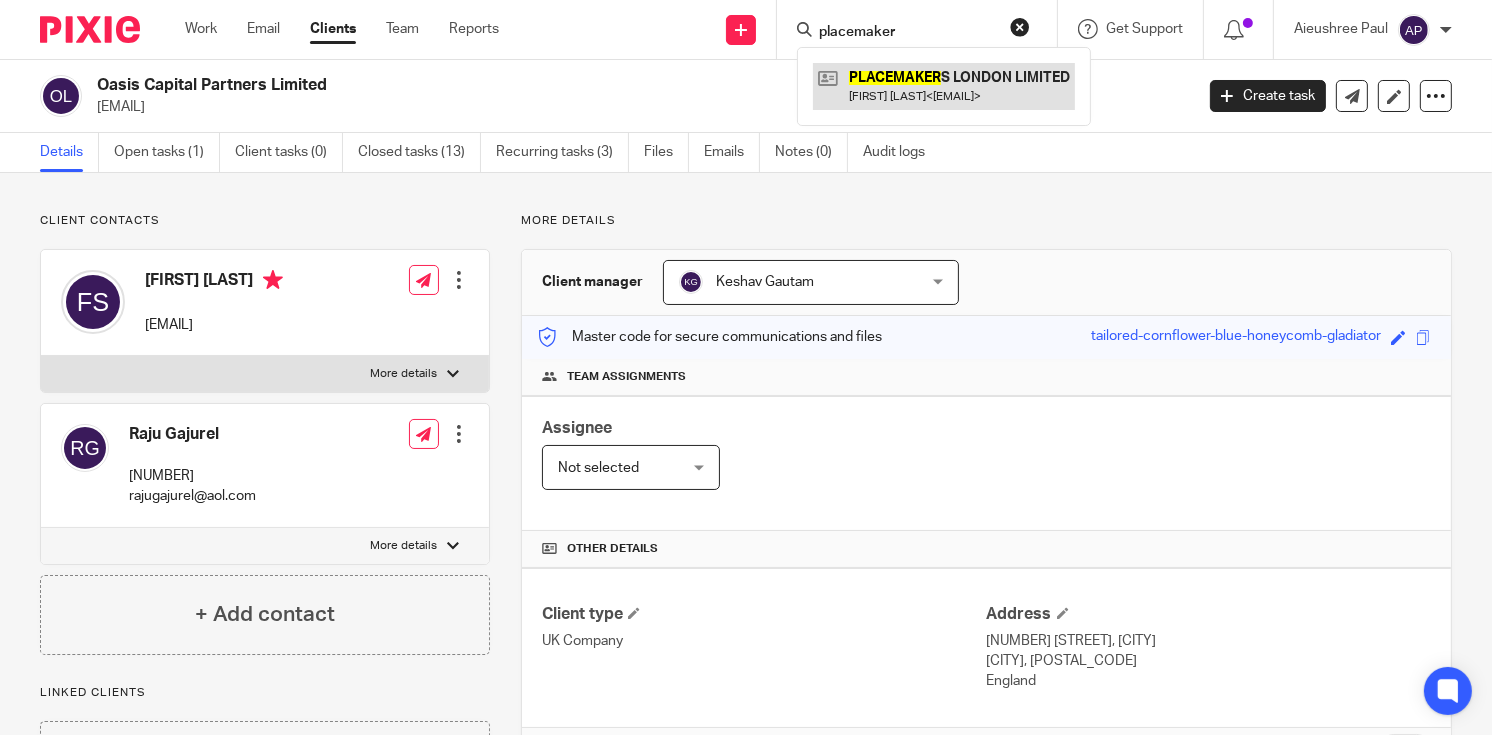 type on "placemaker" 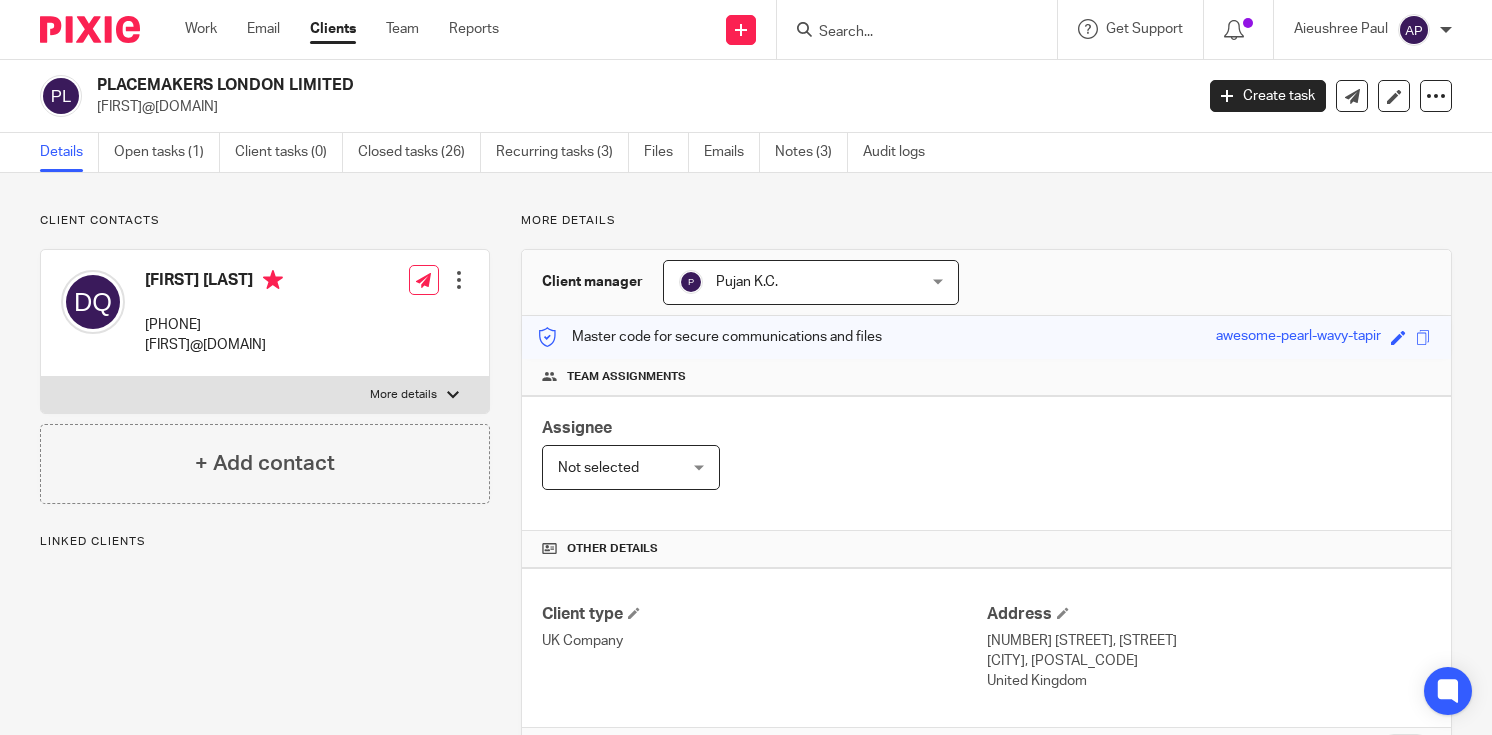 scroll, scrollTop: 0, scrollLeft: 0, axis: both 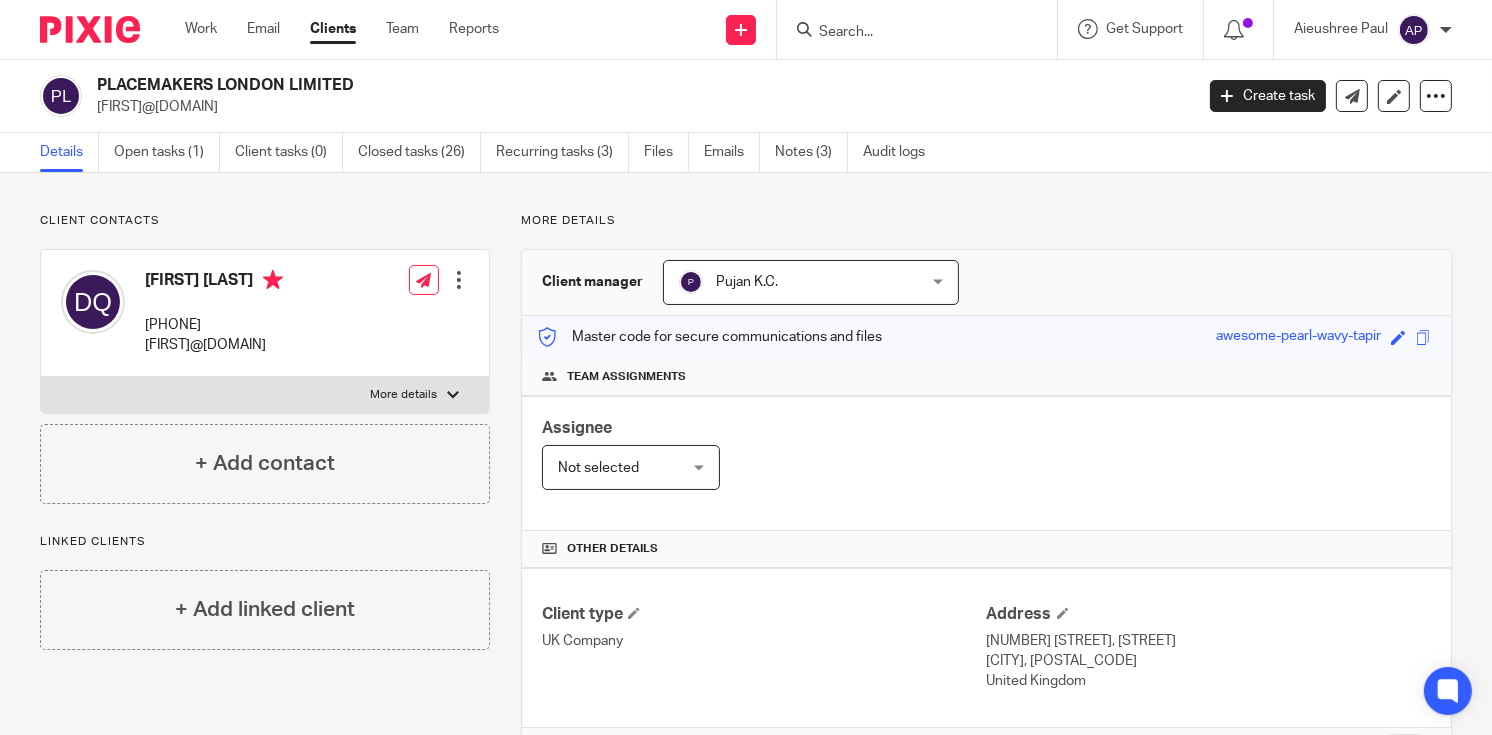 drag, startPoint x: 93, startPoint y: 104, endPoint x: 238, endPoint y: 104, distance: 145 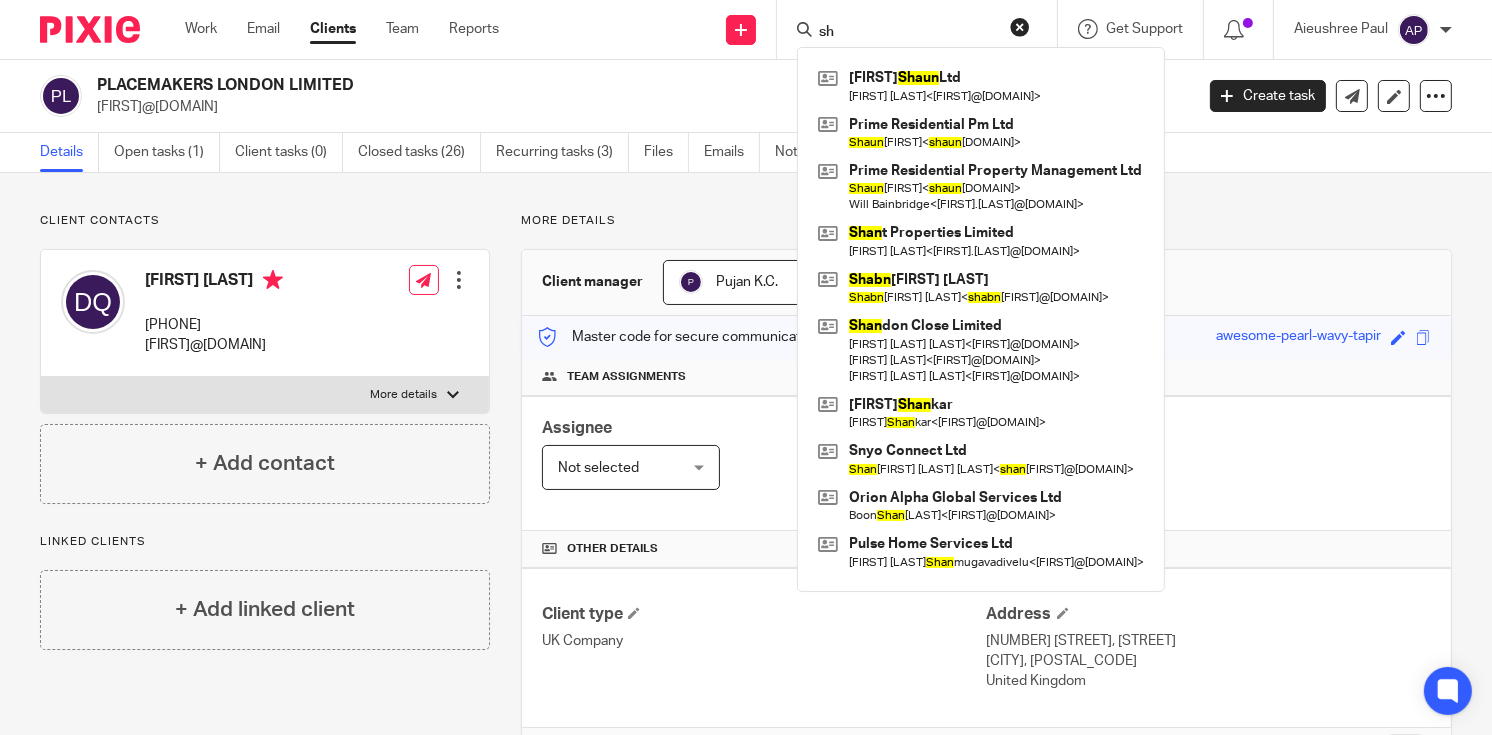 type on "s" 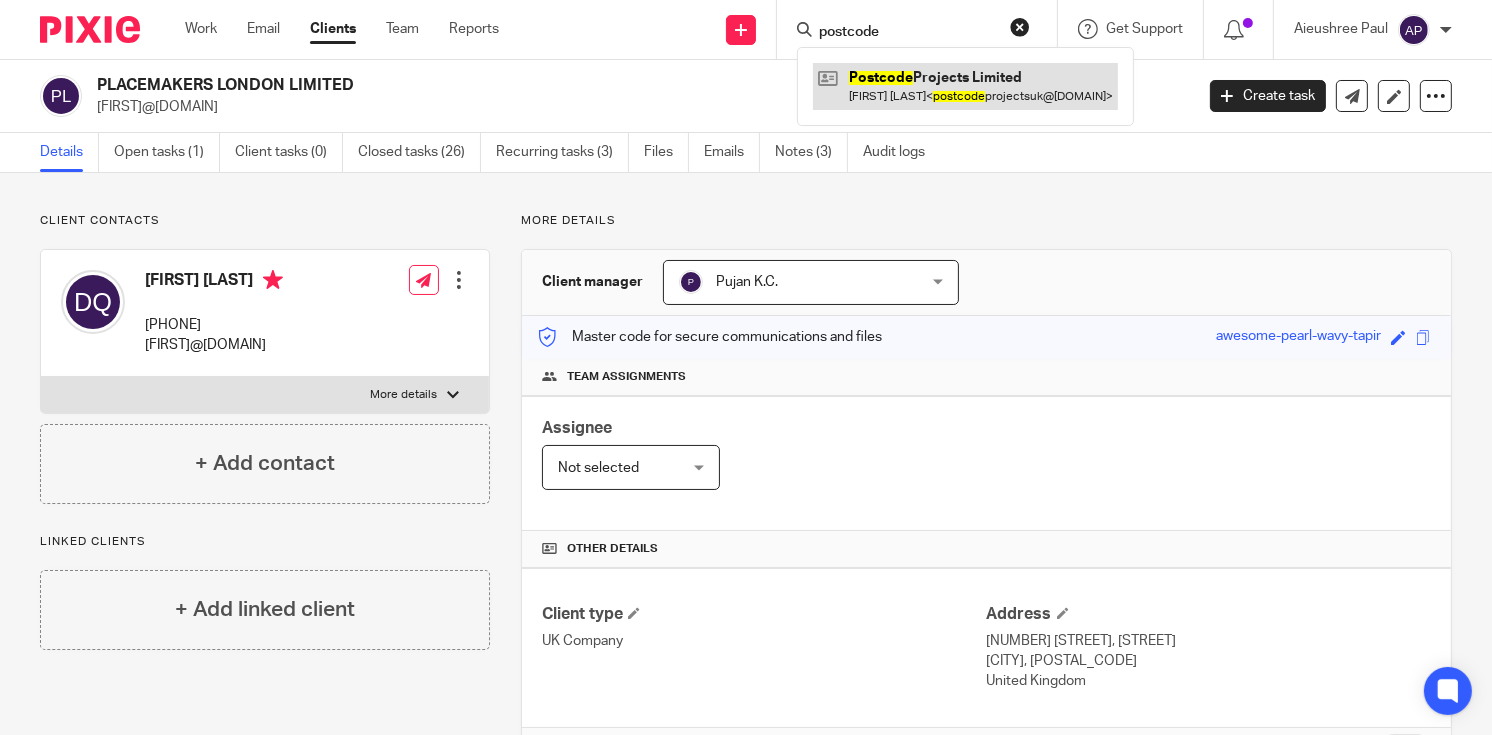 type on "postcode" 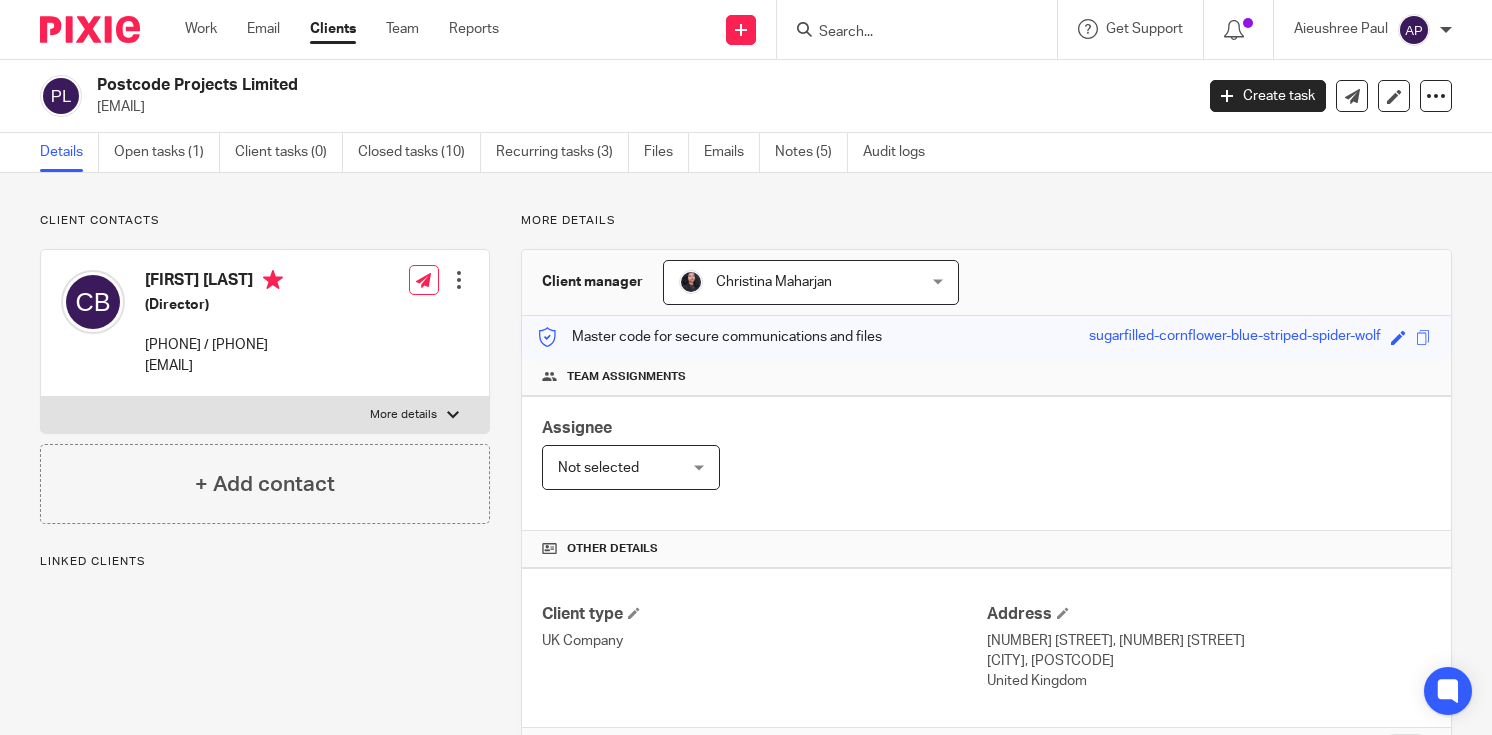 scroll, scrollTop: 0, scrollLeft: 0, axis: both 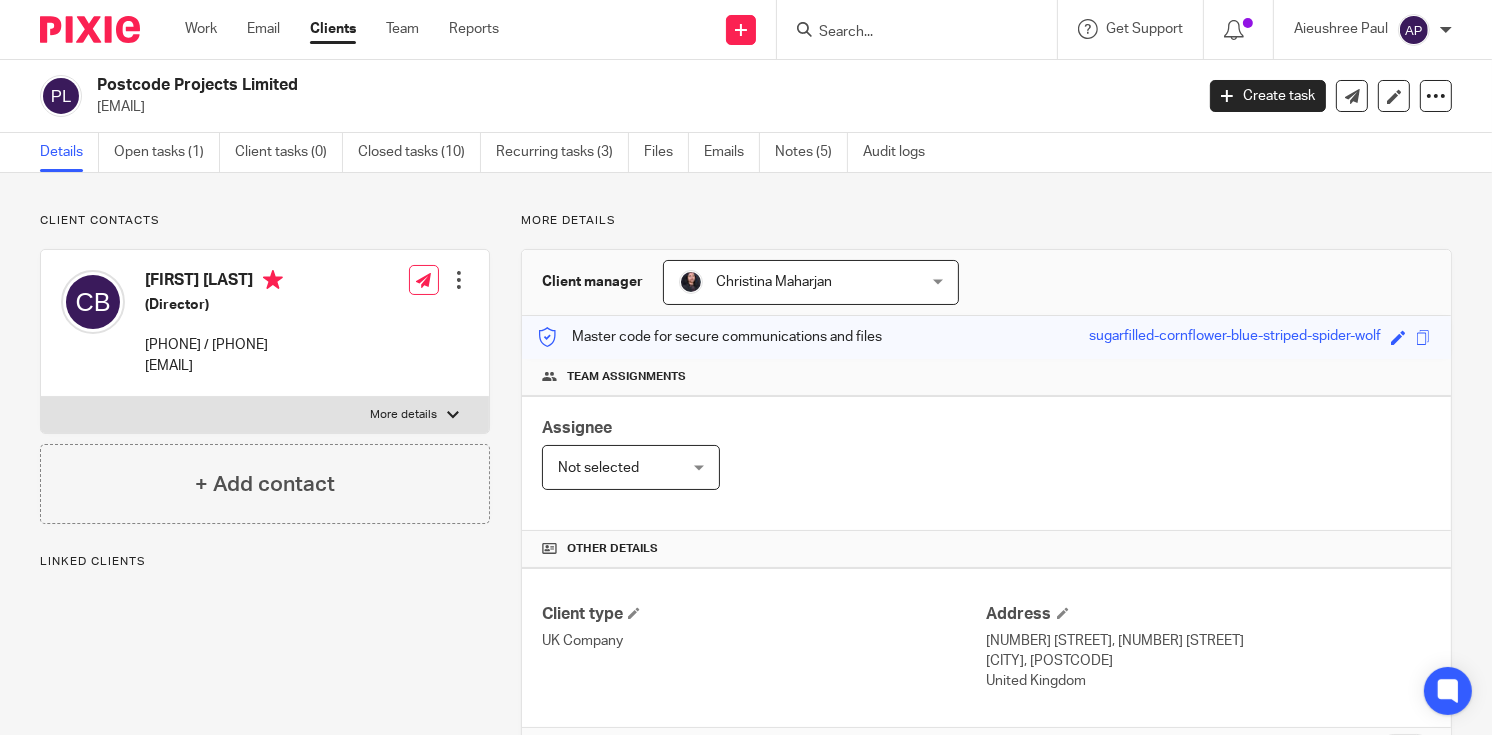drag, startPoint x: 97, startPoint y: 85, endPoint x: 317, endPoint y: 85, distance: 220 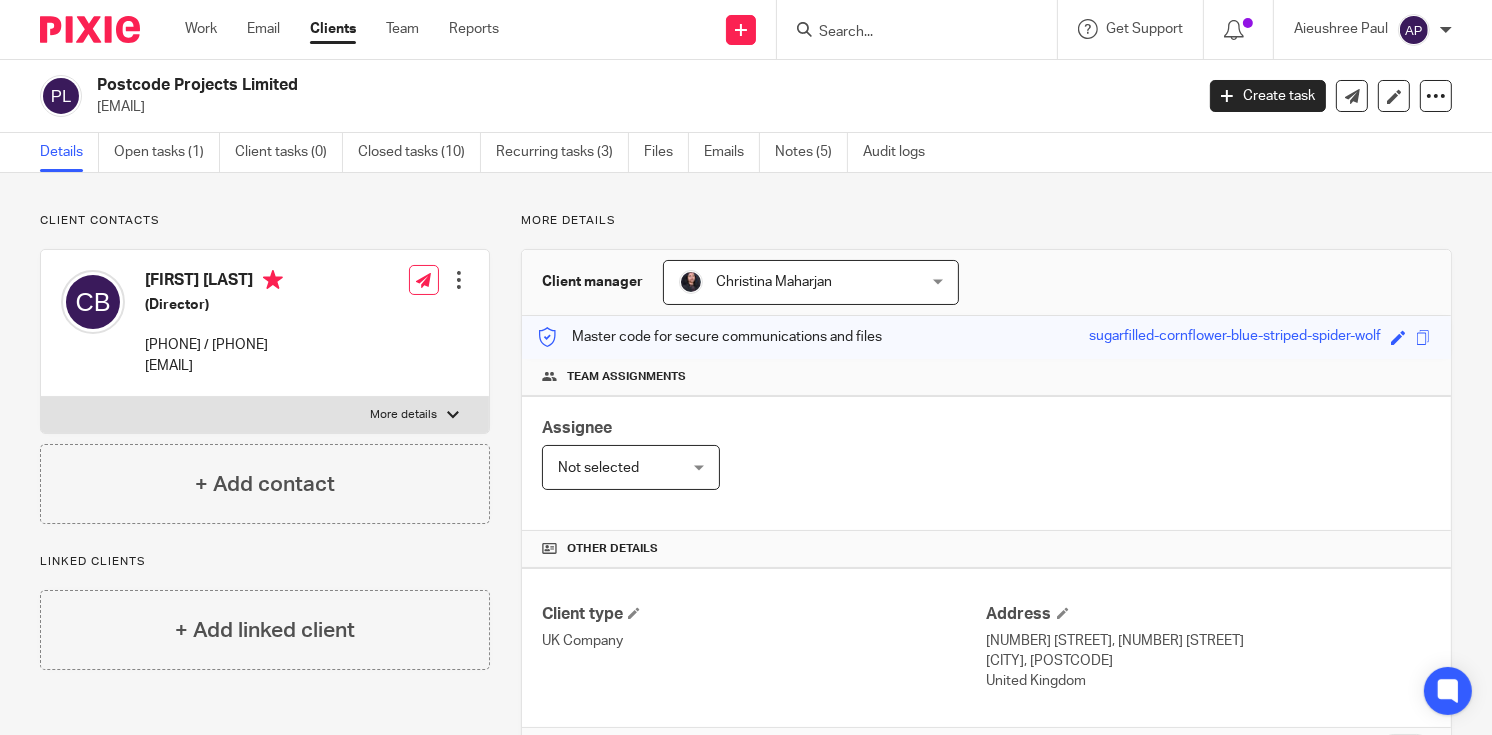 drag, startPoint x: 93, startPoint y: 108, endPoint x: 306, endPoint y: 107, distance: 213.00235 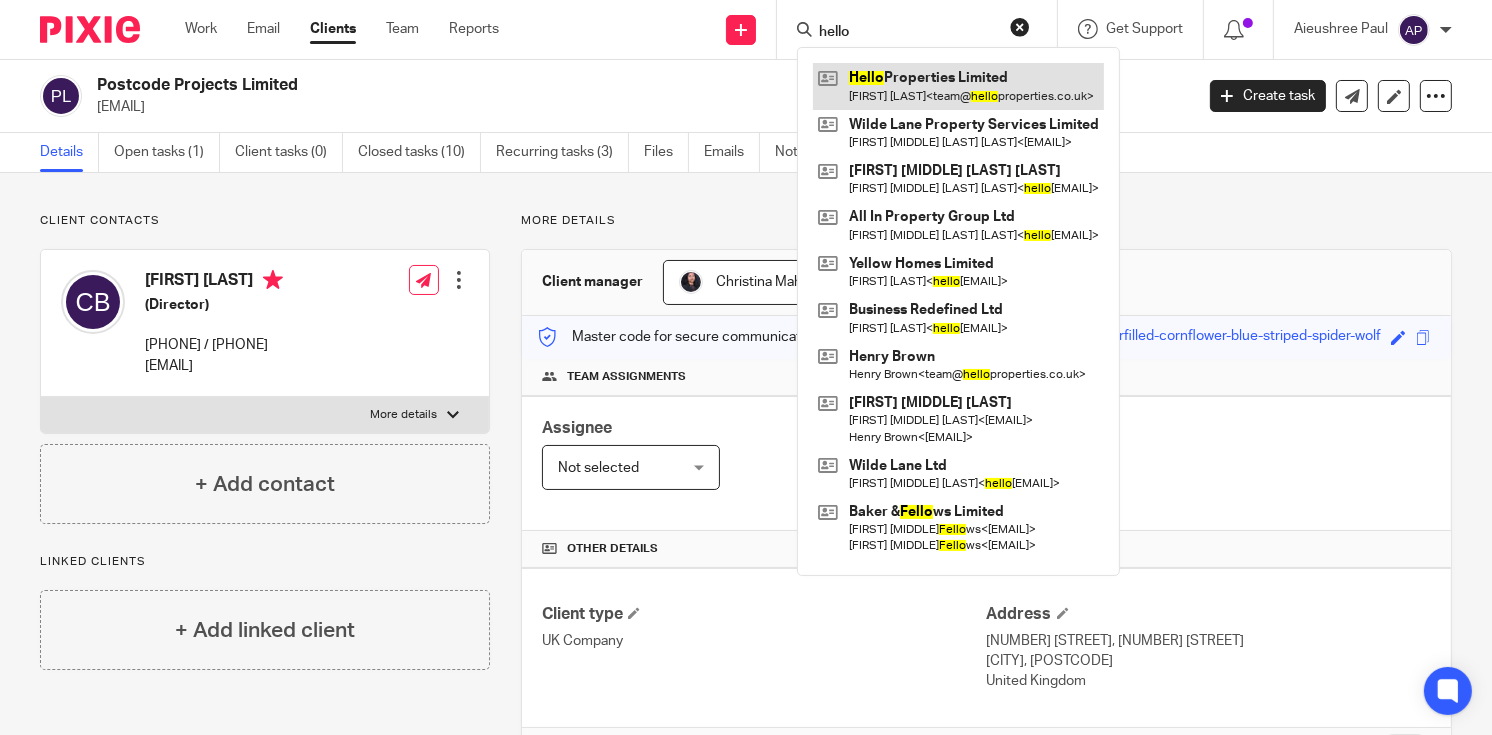 type on "hello" 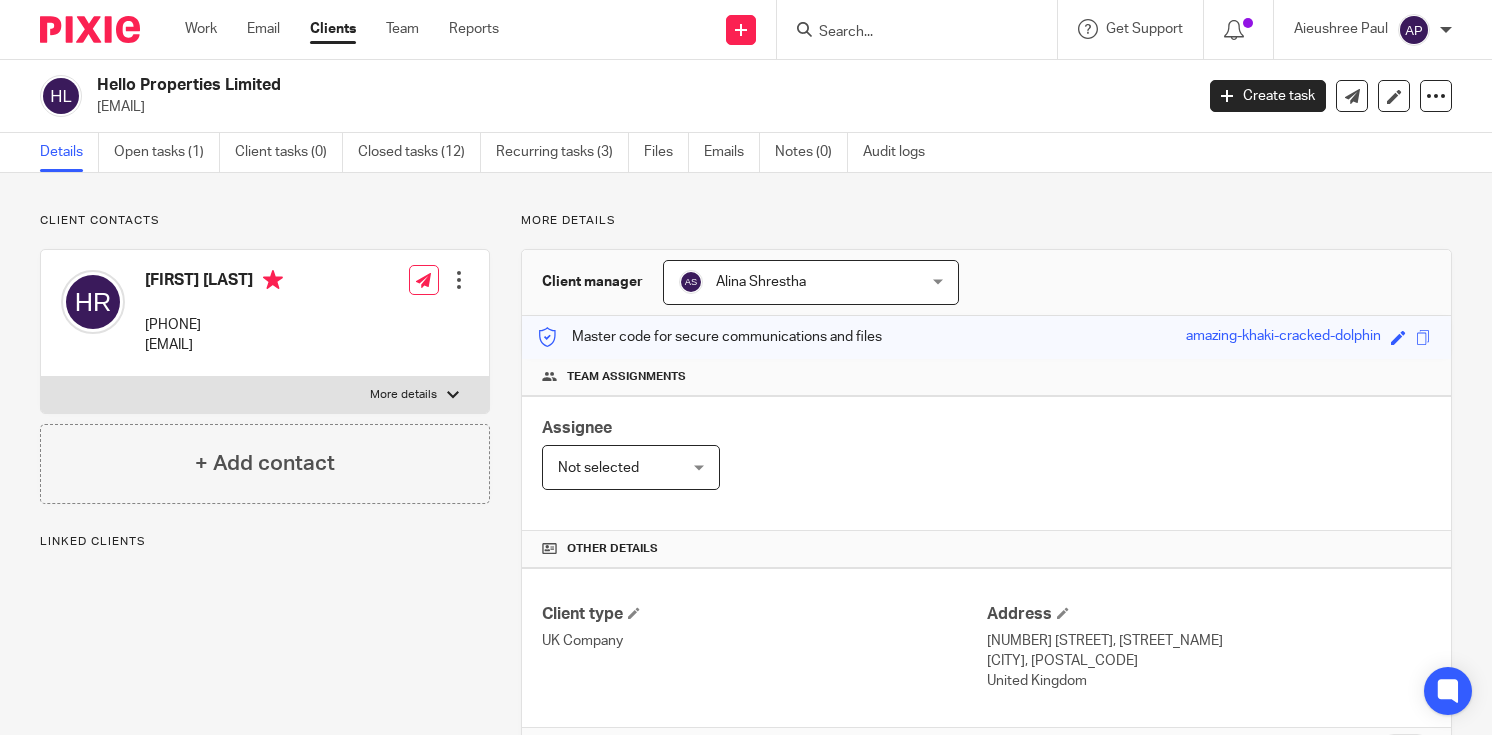 scroll, scrollTop: 0, scrollLeft: 0, axis: both 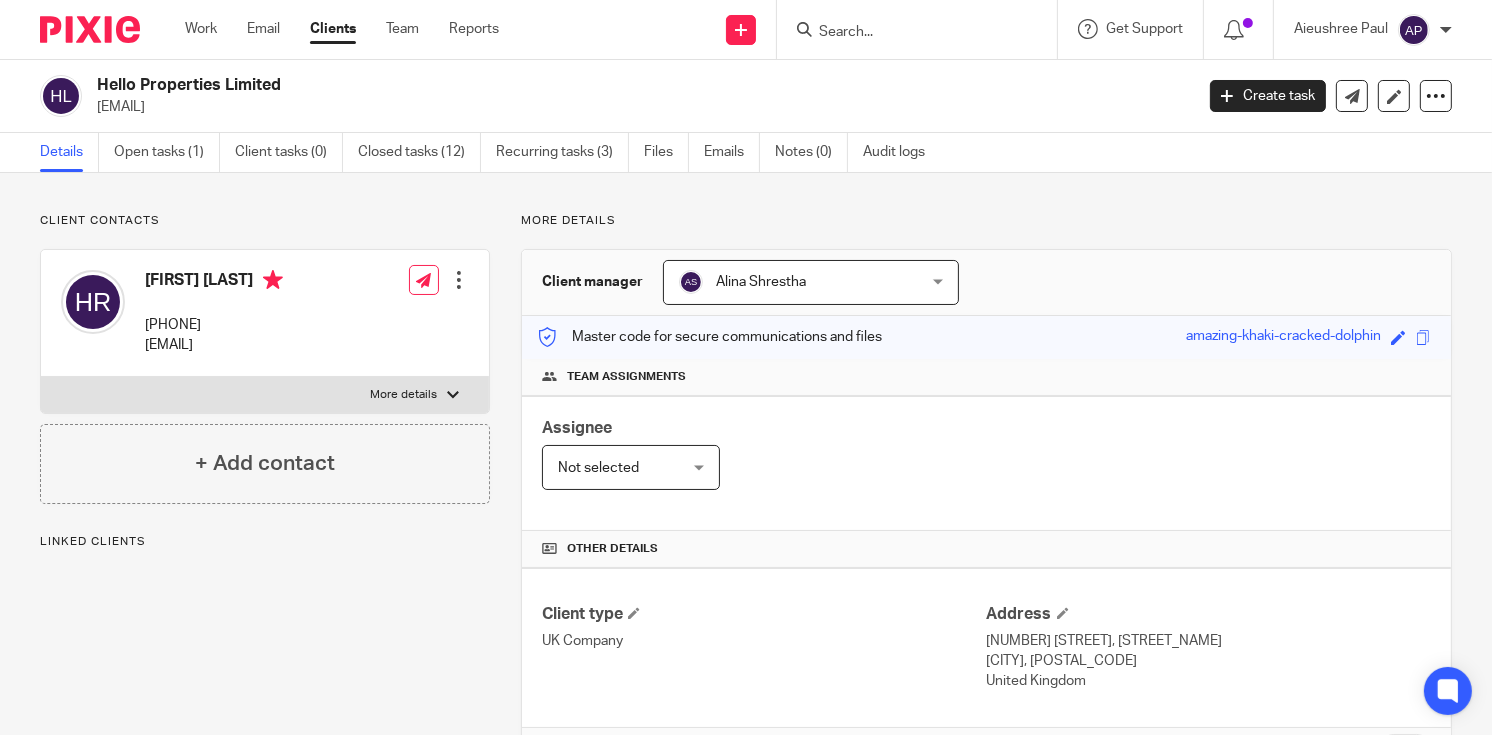 drag, startPoint x: 99, startPoint y: 82, endPoint x: 292, endPoint y: 62, distance: 194.03351 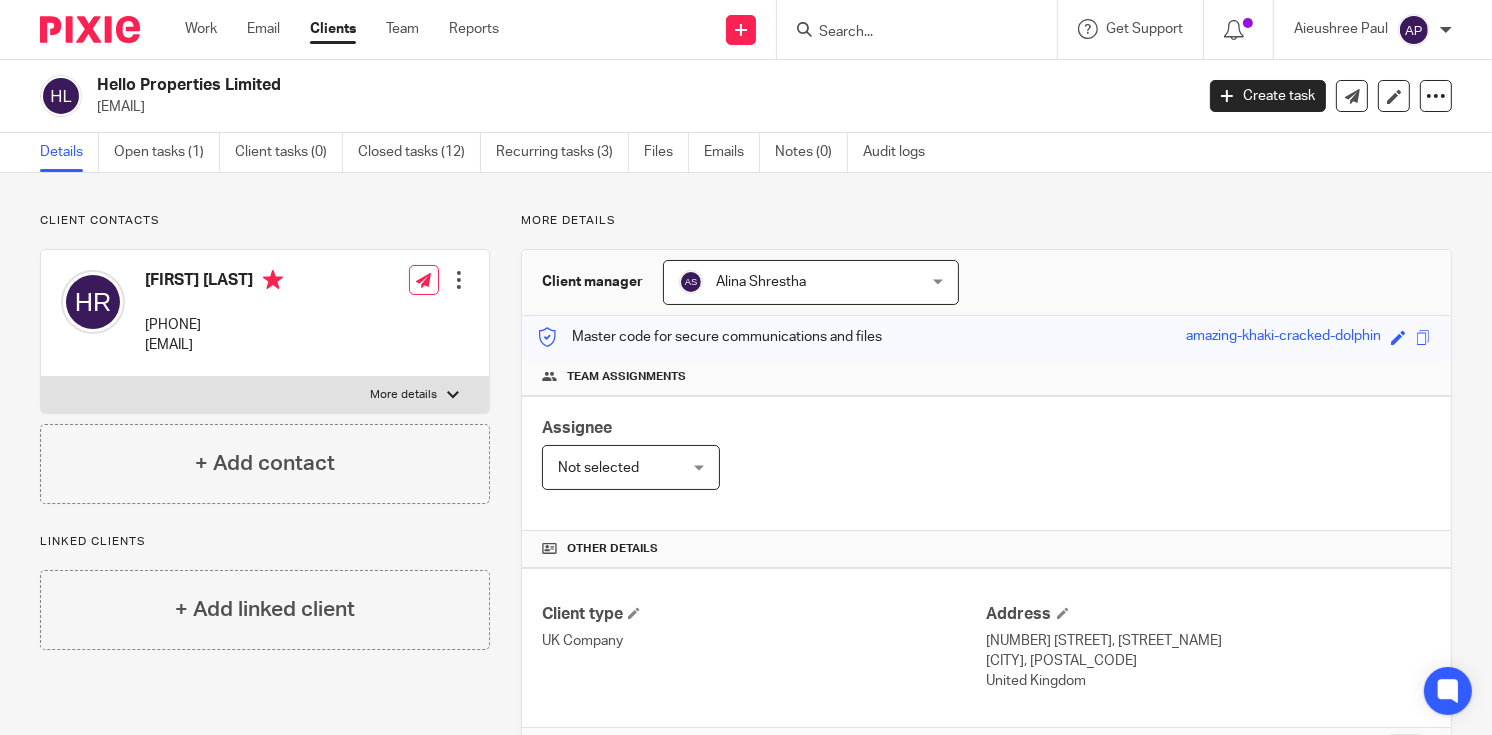 drag, startPoint x: 97, startPoint y: 104, endPoint x: 299, endPoint y: 103, distance: 202.00247 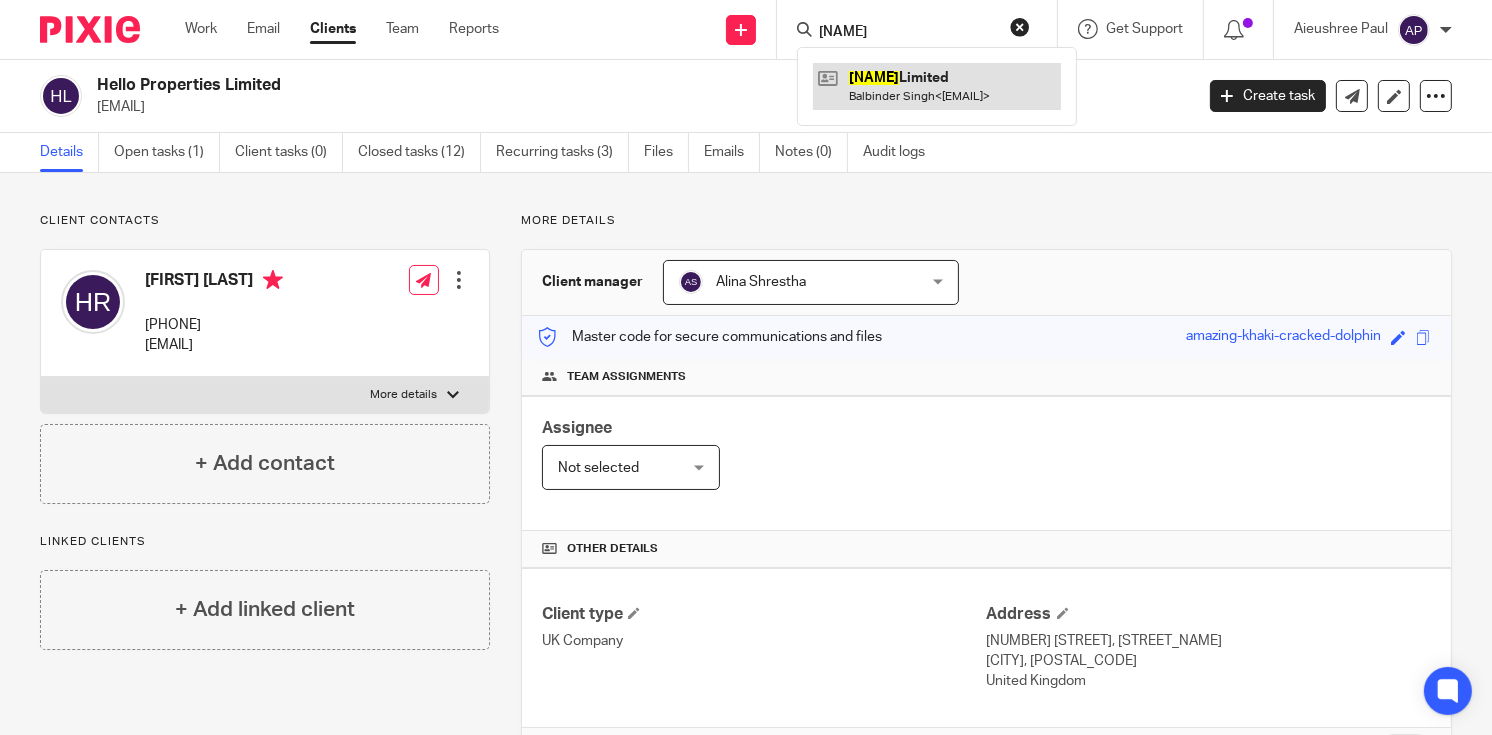type on "kbx" 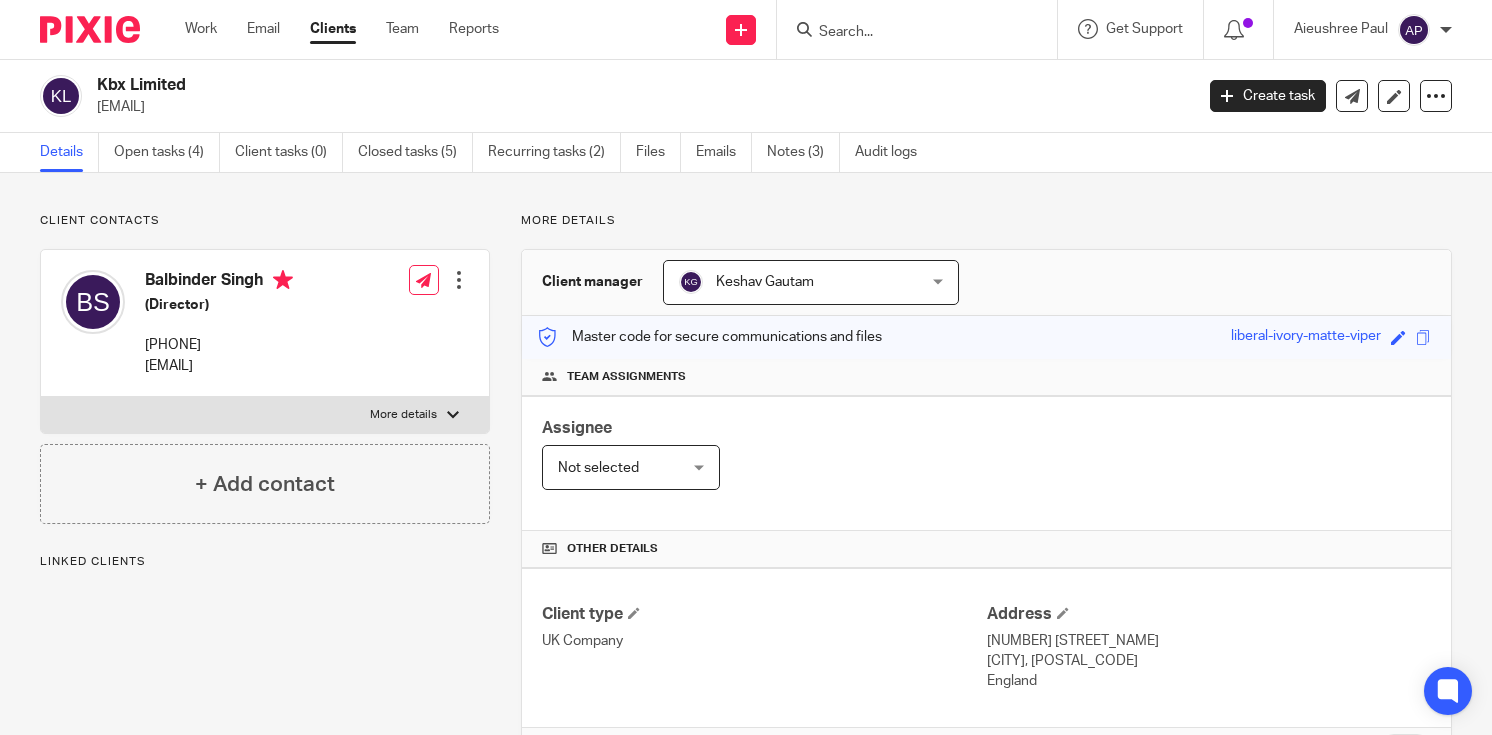 scroll, scrollTop: 0, scrollLeft: 0, axis: both 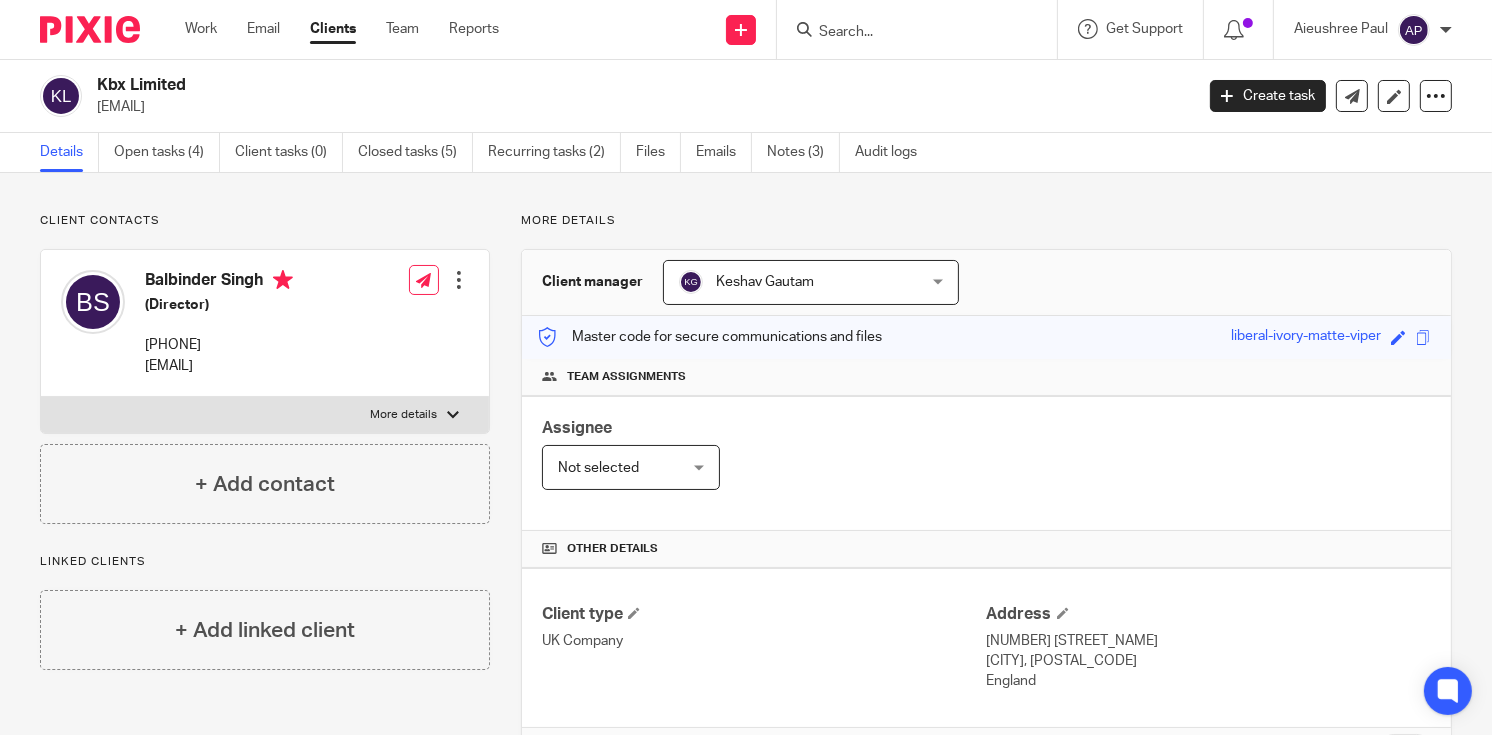 drag, startPoint x: 97, startPoint y: 83, endPoint x: 234, endPoint y: 82, distance: 137.00365 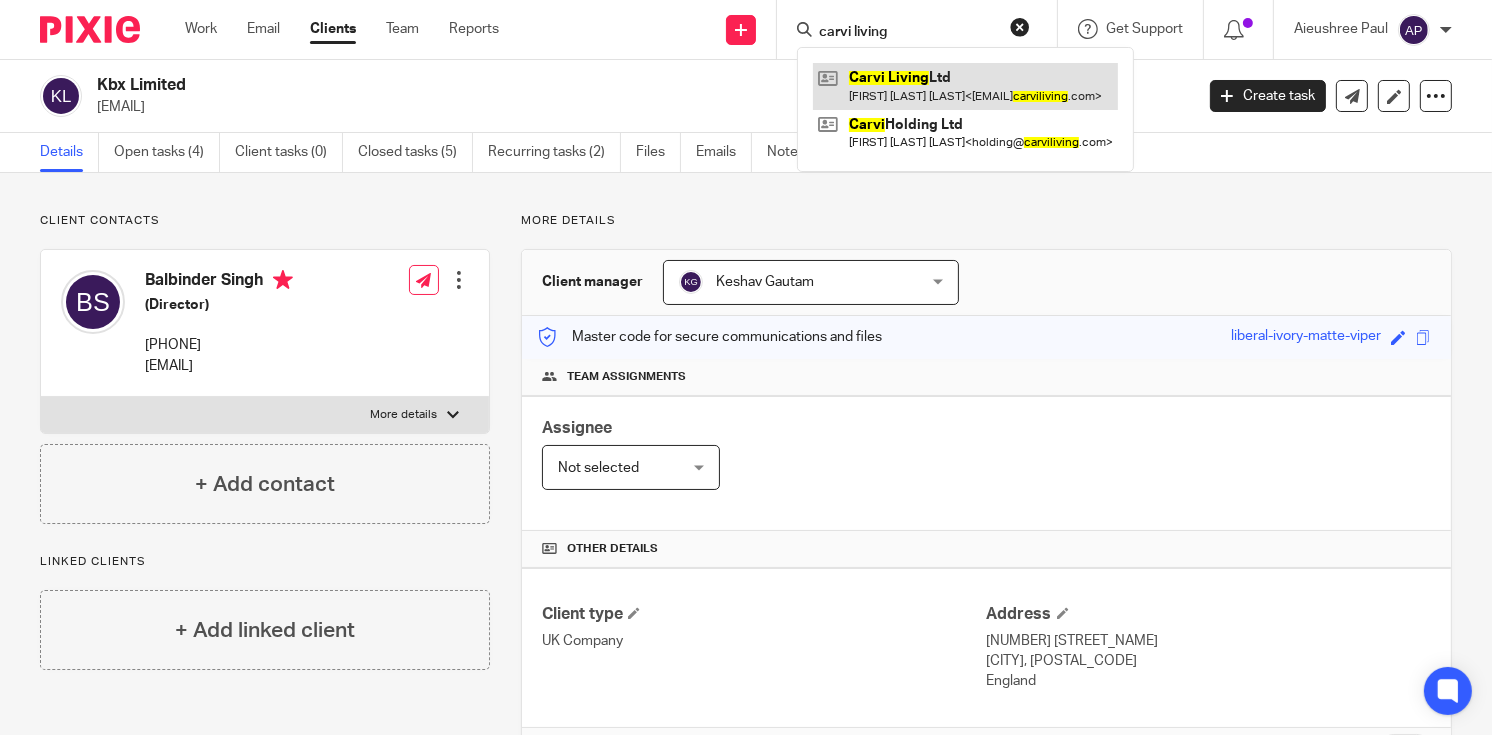 type on "carvi living" 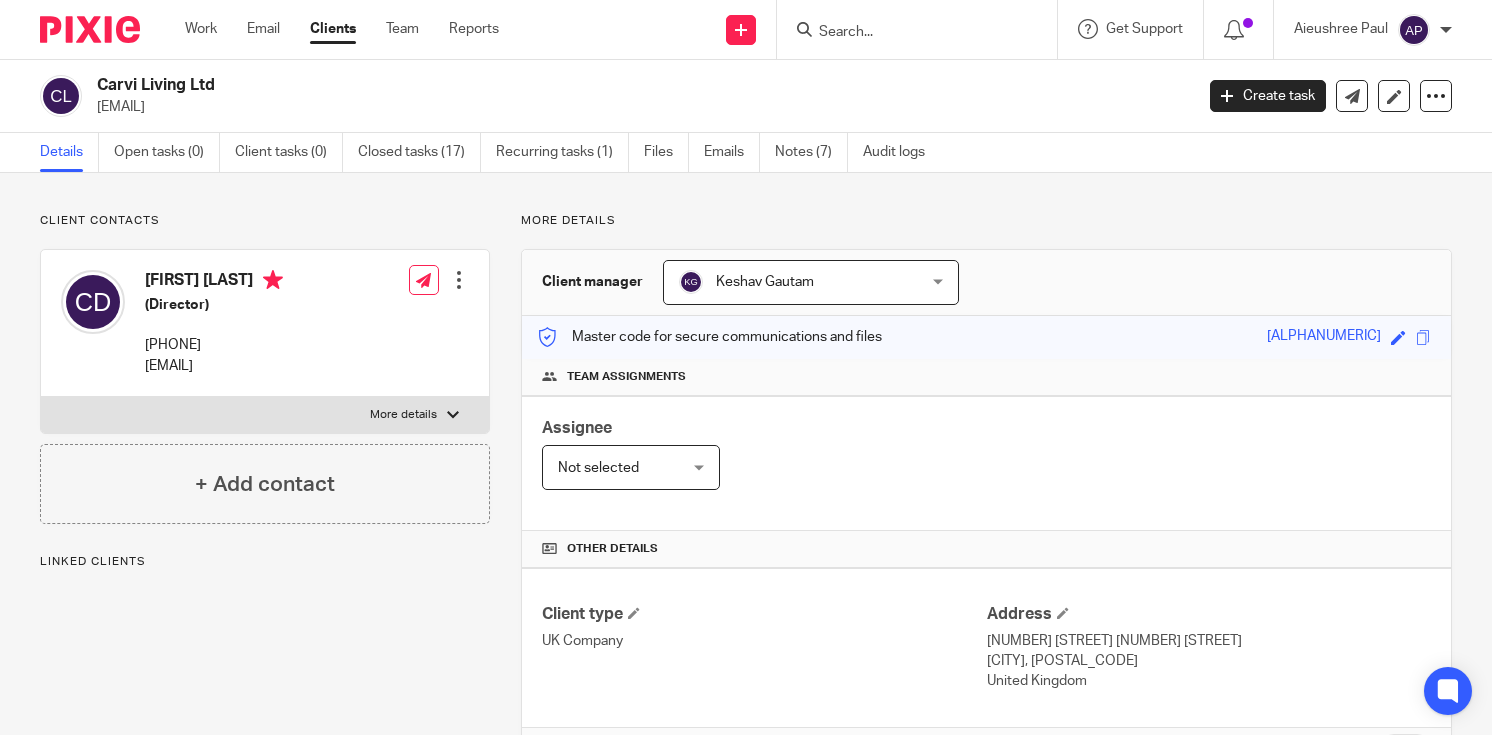 scroll, scrollTop: 0, scrollLeft: 0, axis: both 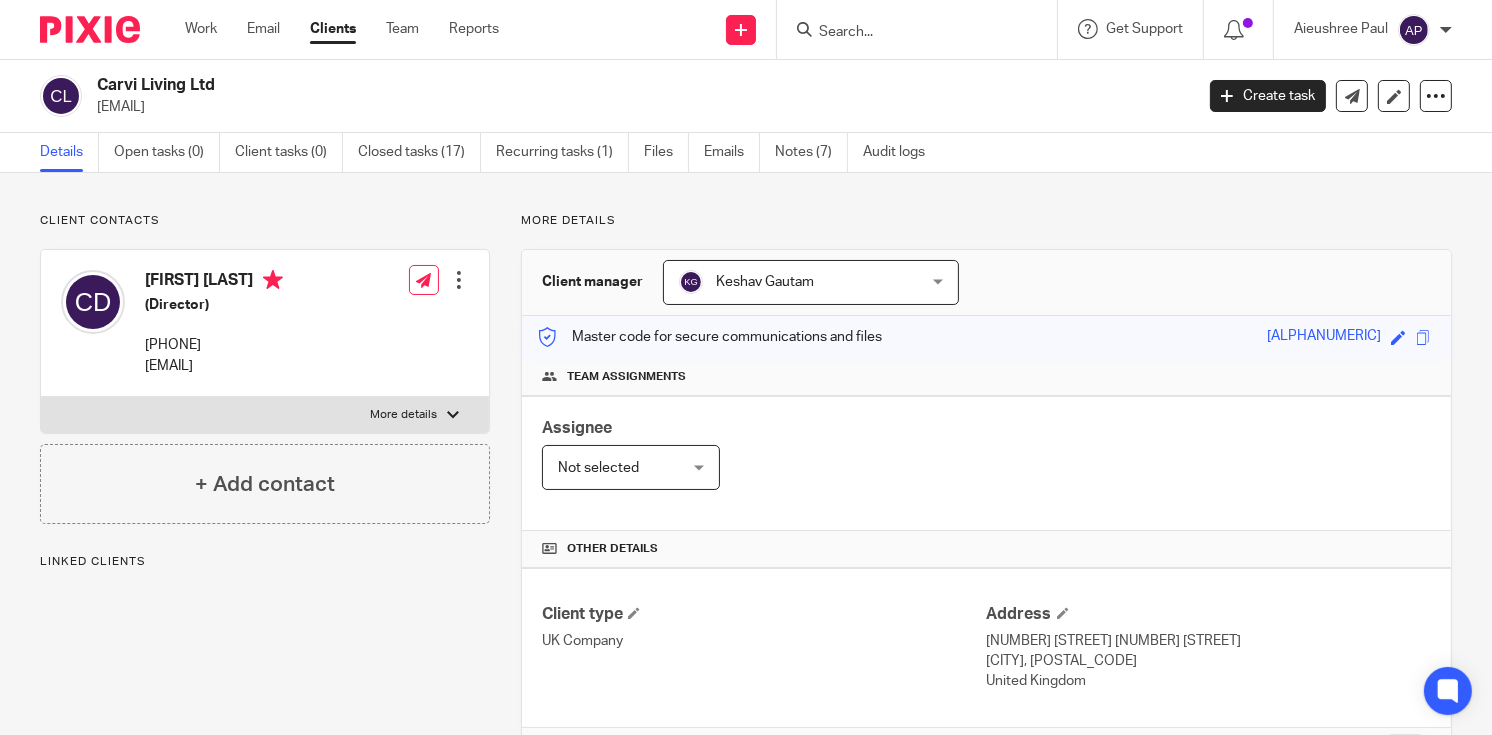 drag, startPoint x: 0, startPoint y: 0, endPoint x: 236, endPoint y: 94, distance: 254.0315 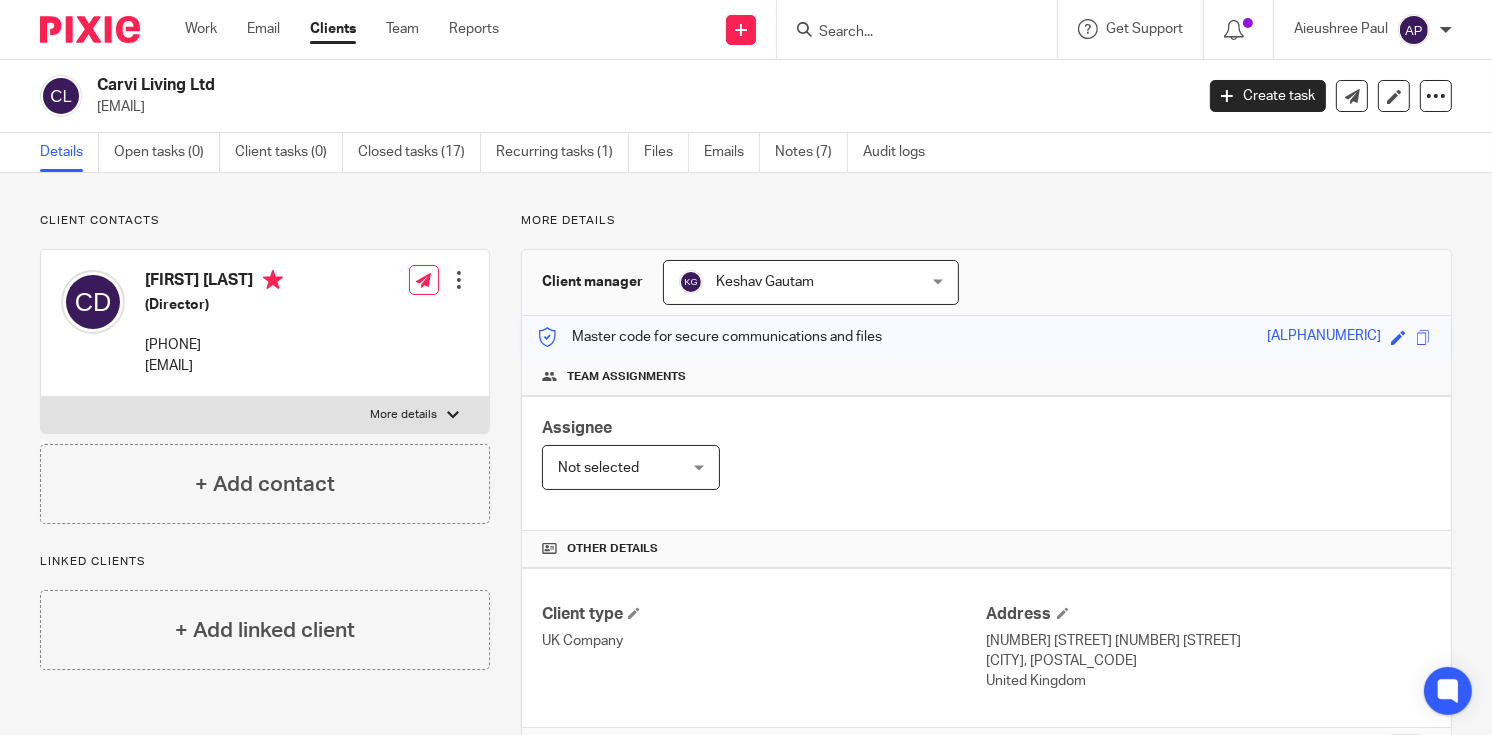 drag, startPoint x: 93, startPoint y: 102, endPoint x: 248, endPoint y: 102, distance: 155 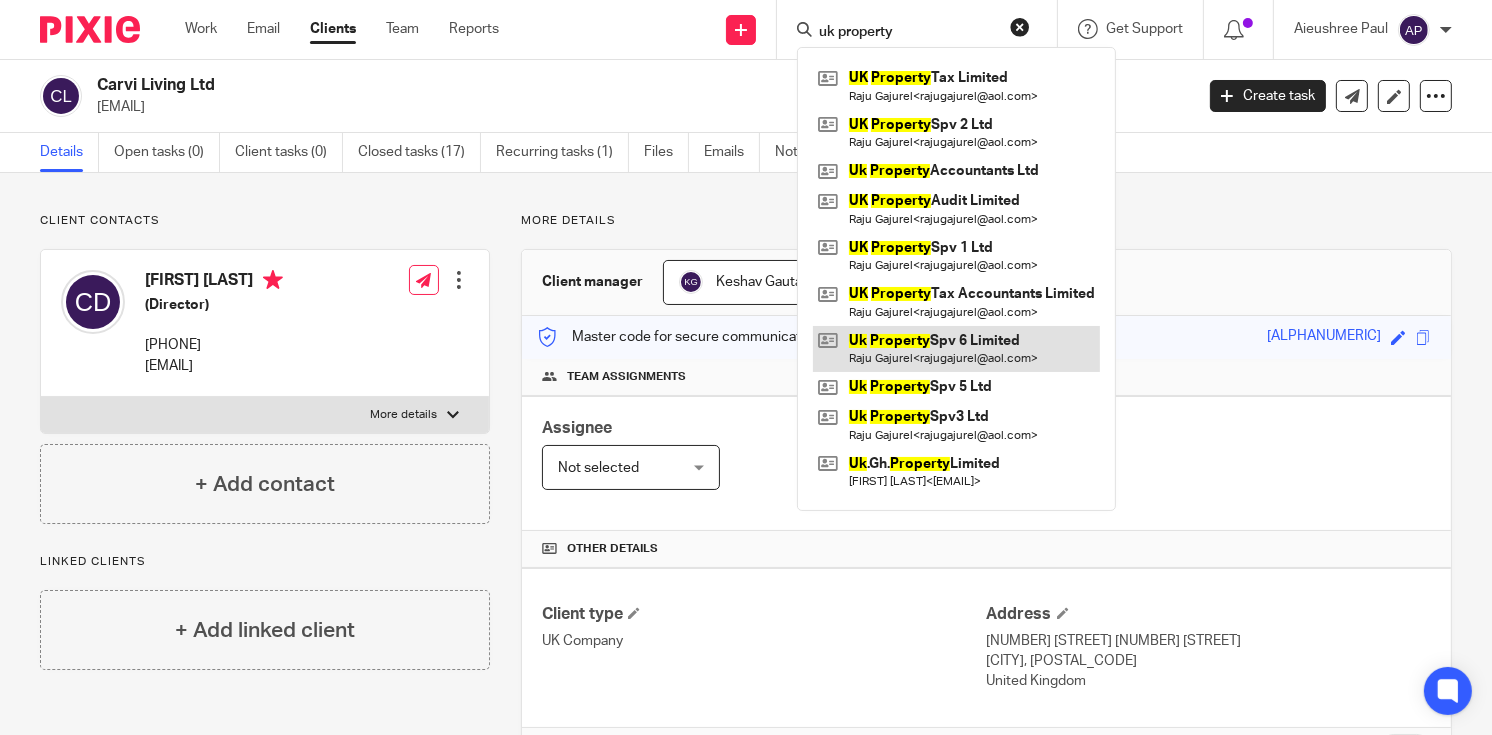 type on "uk property" 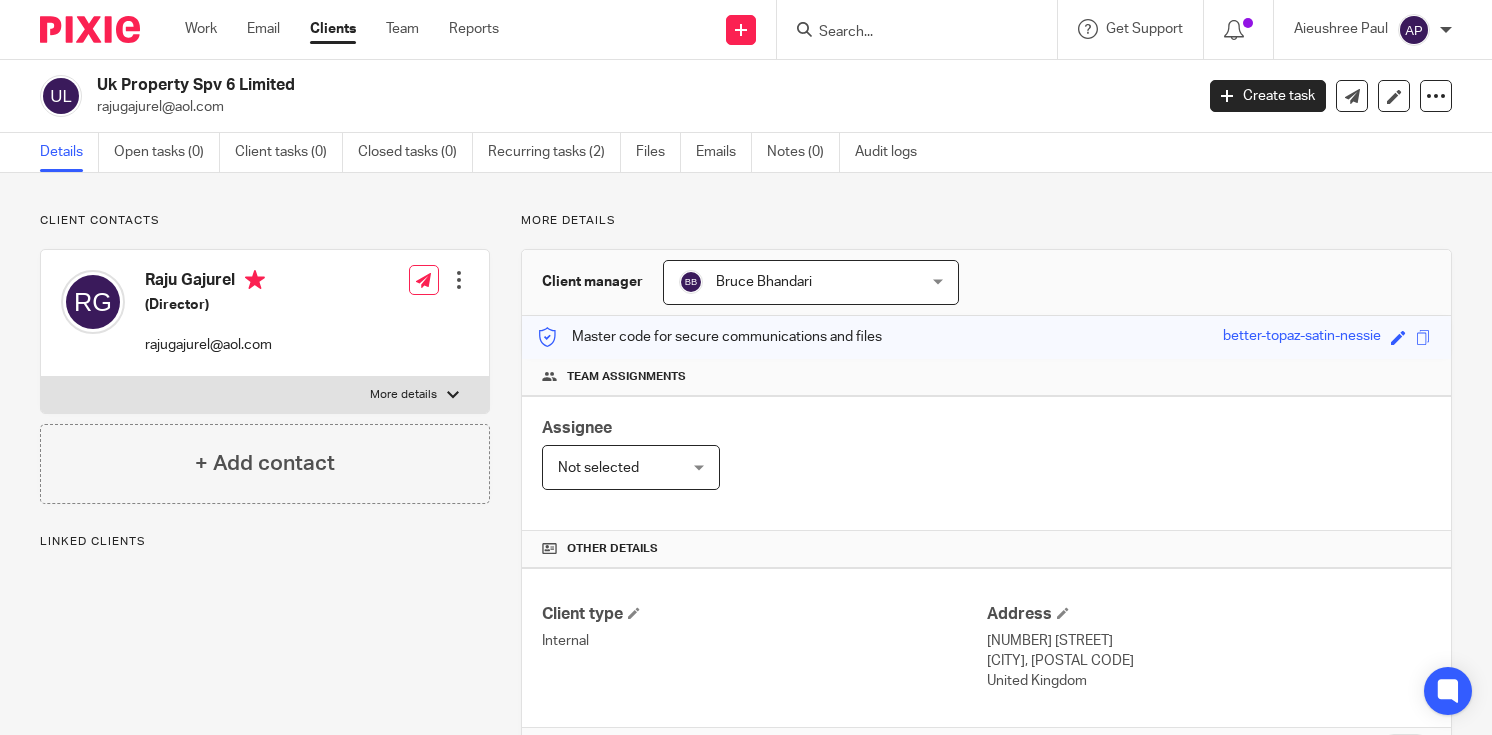 scroll, scrollTop: 0, scrollLeft: 0, axis: both 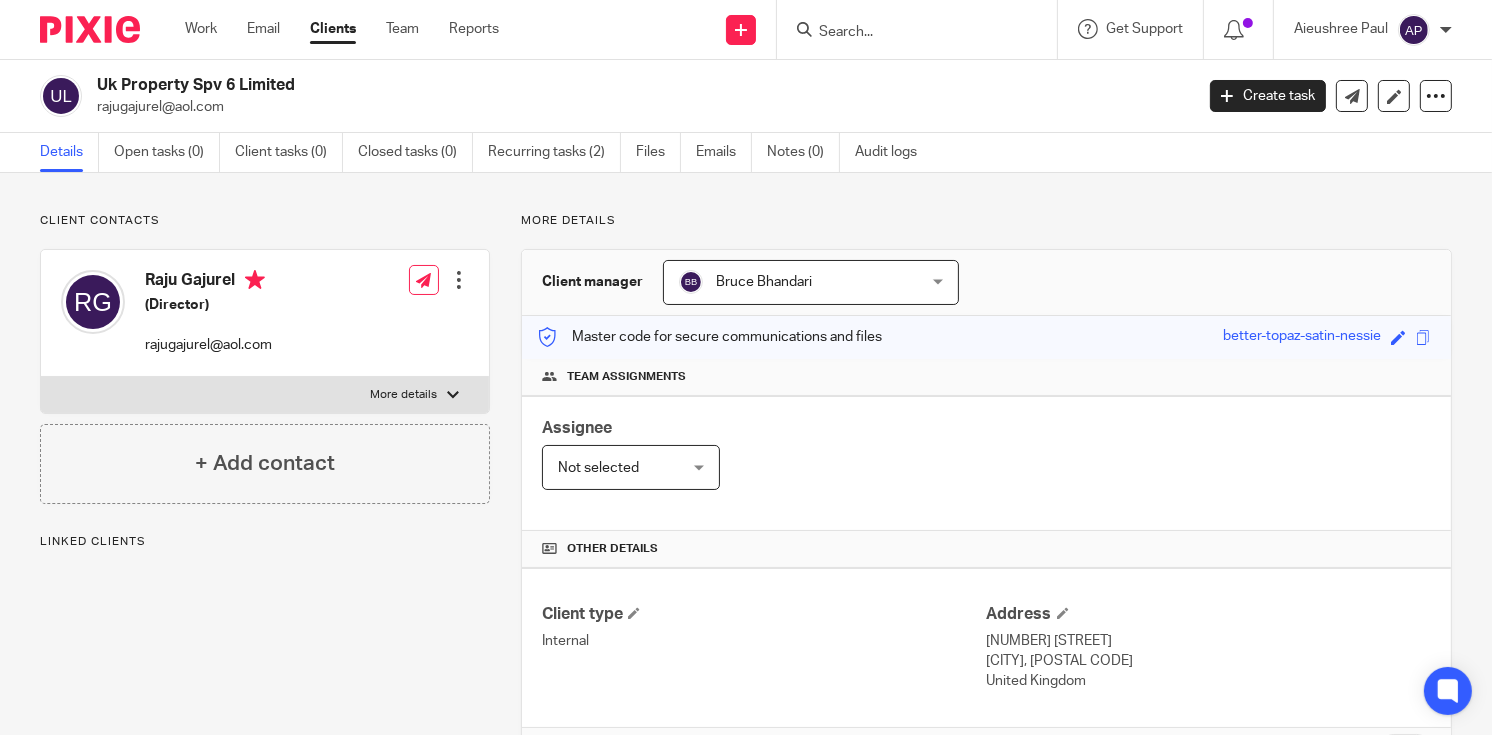 drag, startPoint x: 99, startPoint y: 79, endPoint x: 333, endPoint y: 79, distance: 234 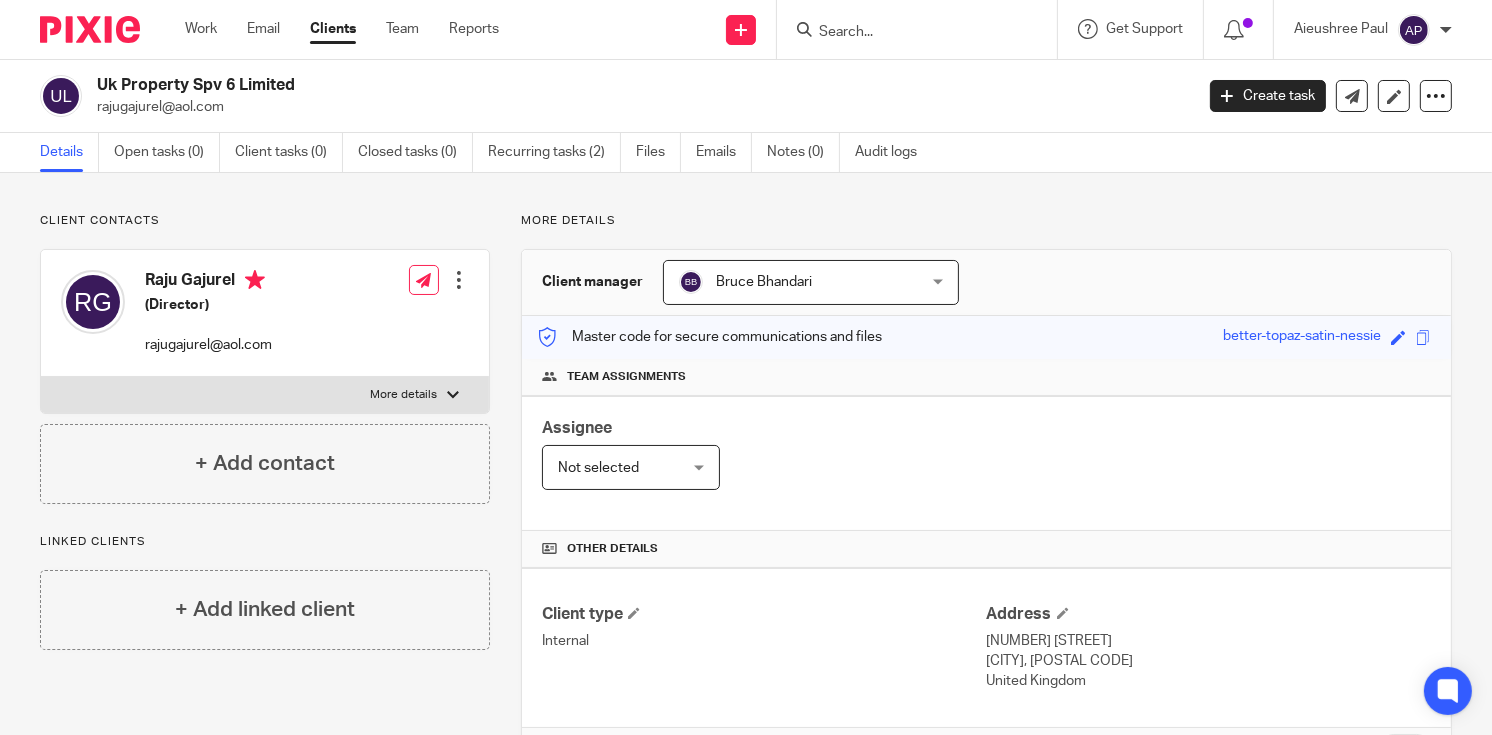 copy on "Uk Property Spv 6 Limited" 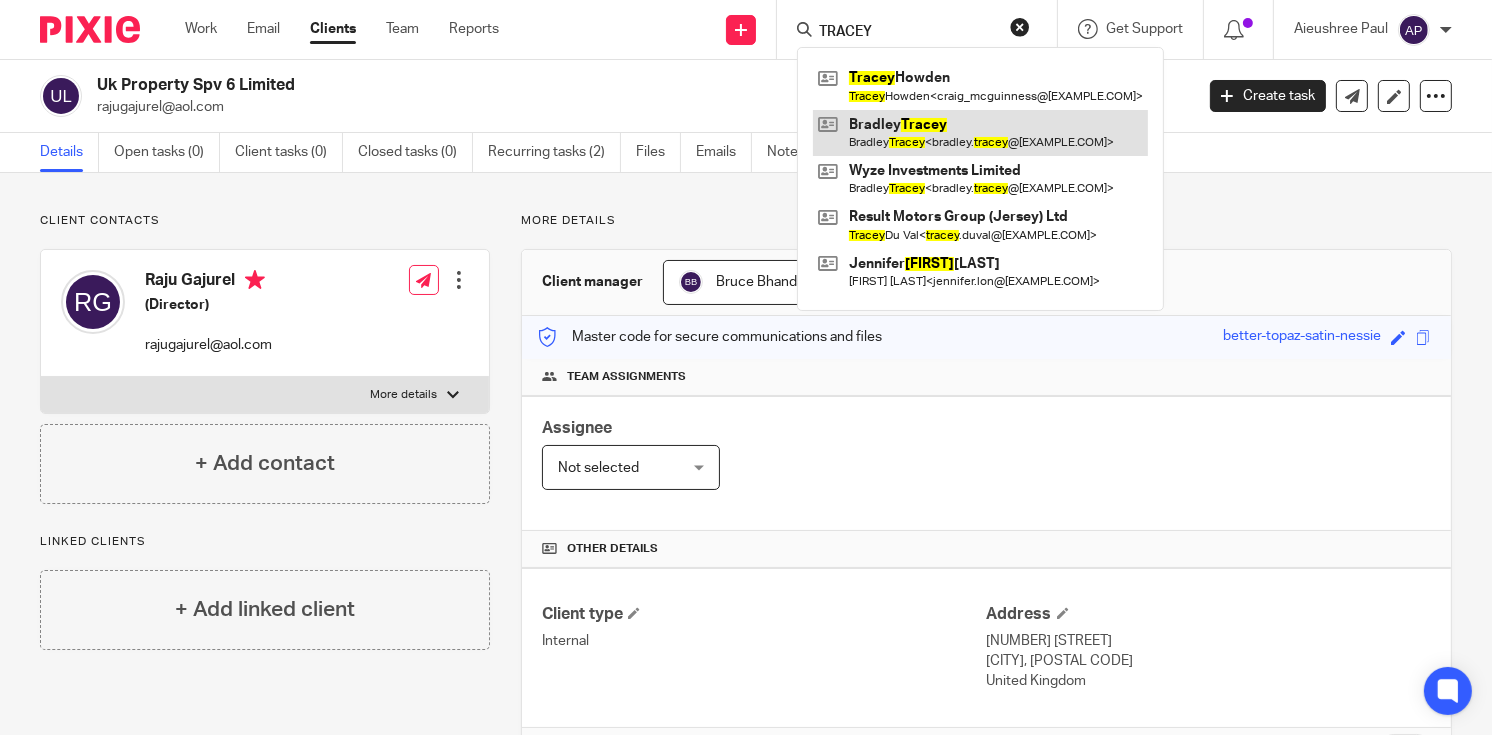 type on "TRACEY" 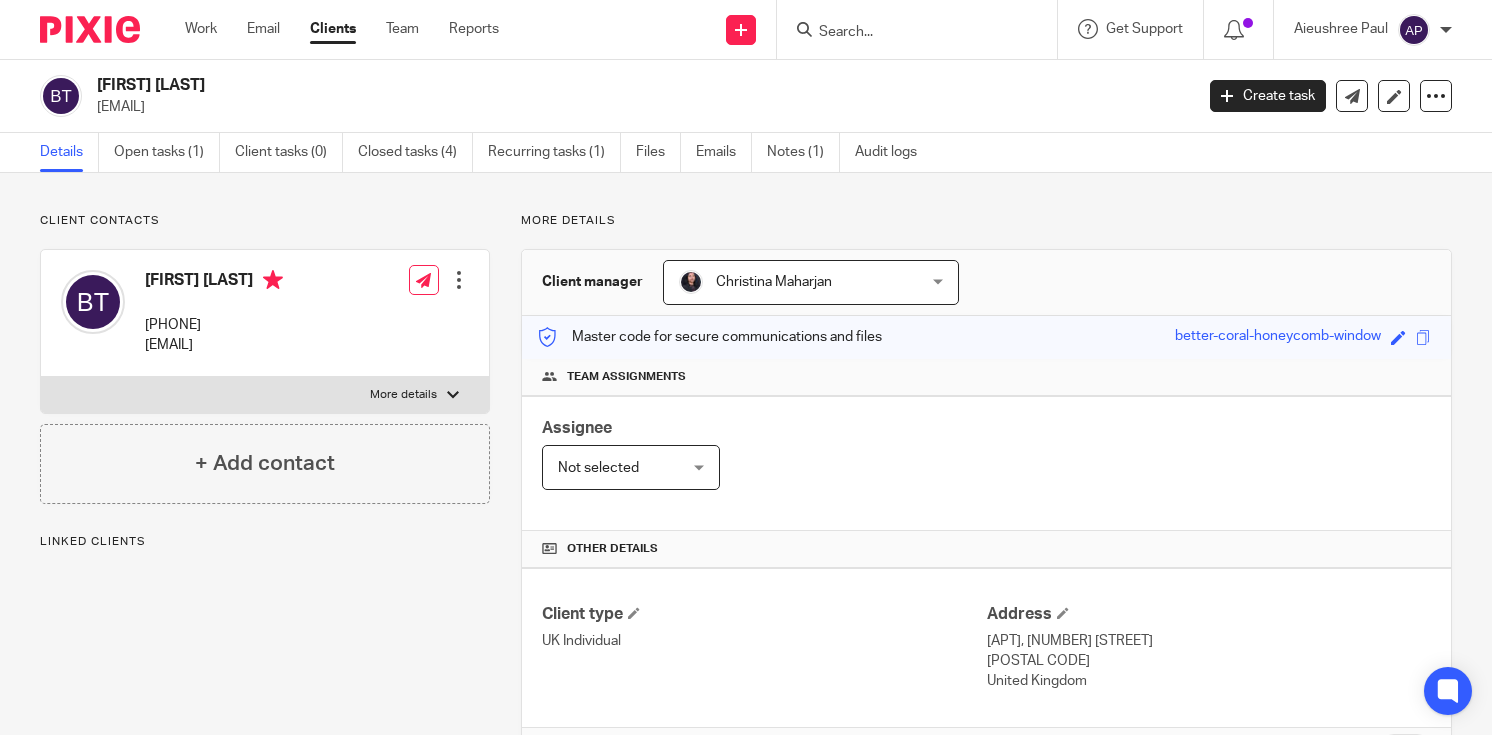 scroll, scrollTop: 0, scrollLeft: 0, axis: both 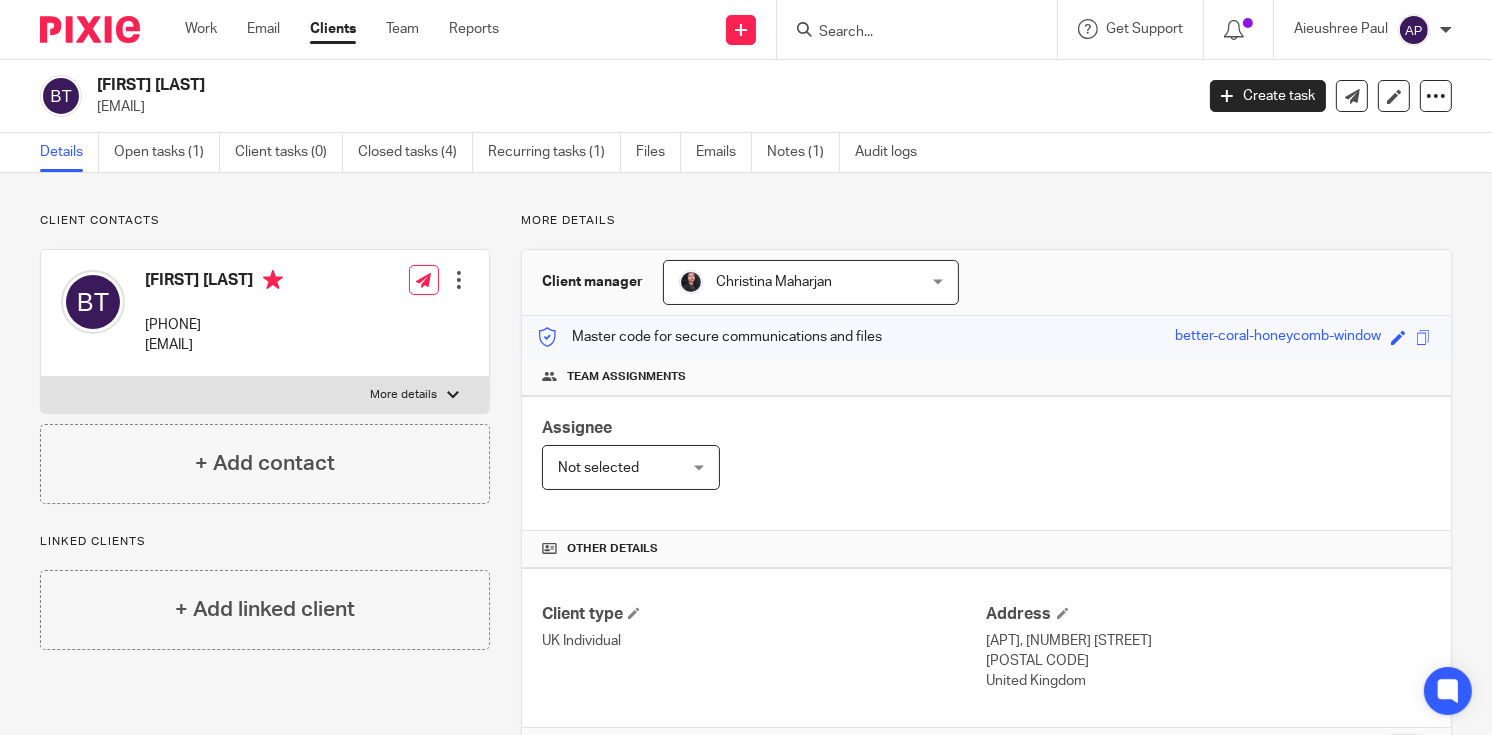 drag, startPoint x: 96, startPoint y: 82, endPoint x: 223, endPoint y: 81, distance: 127.00394 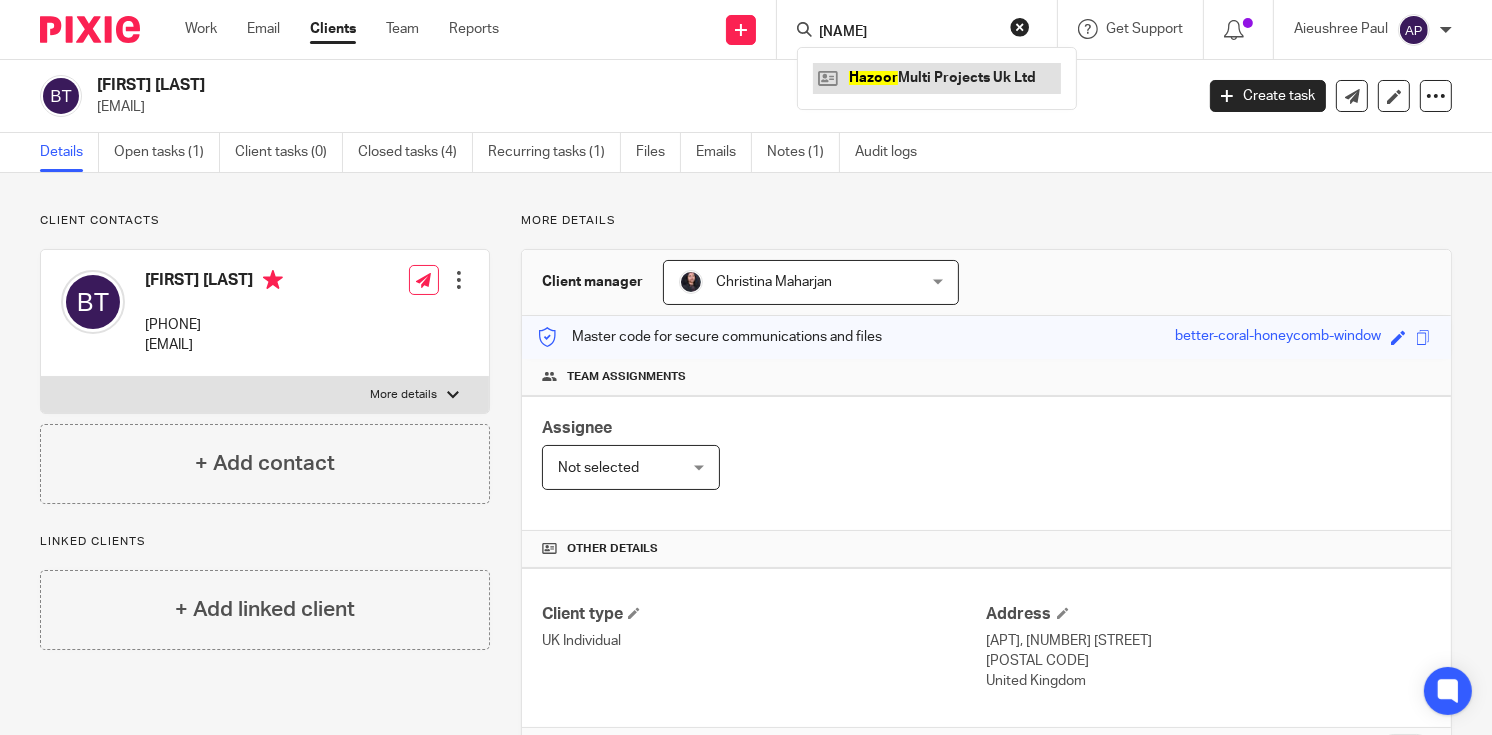 type on "HAZOOR" 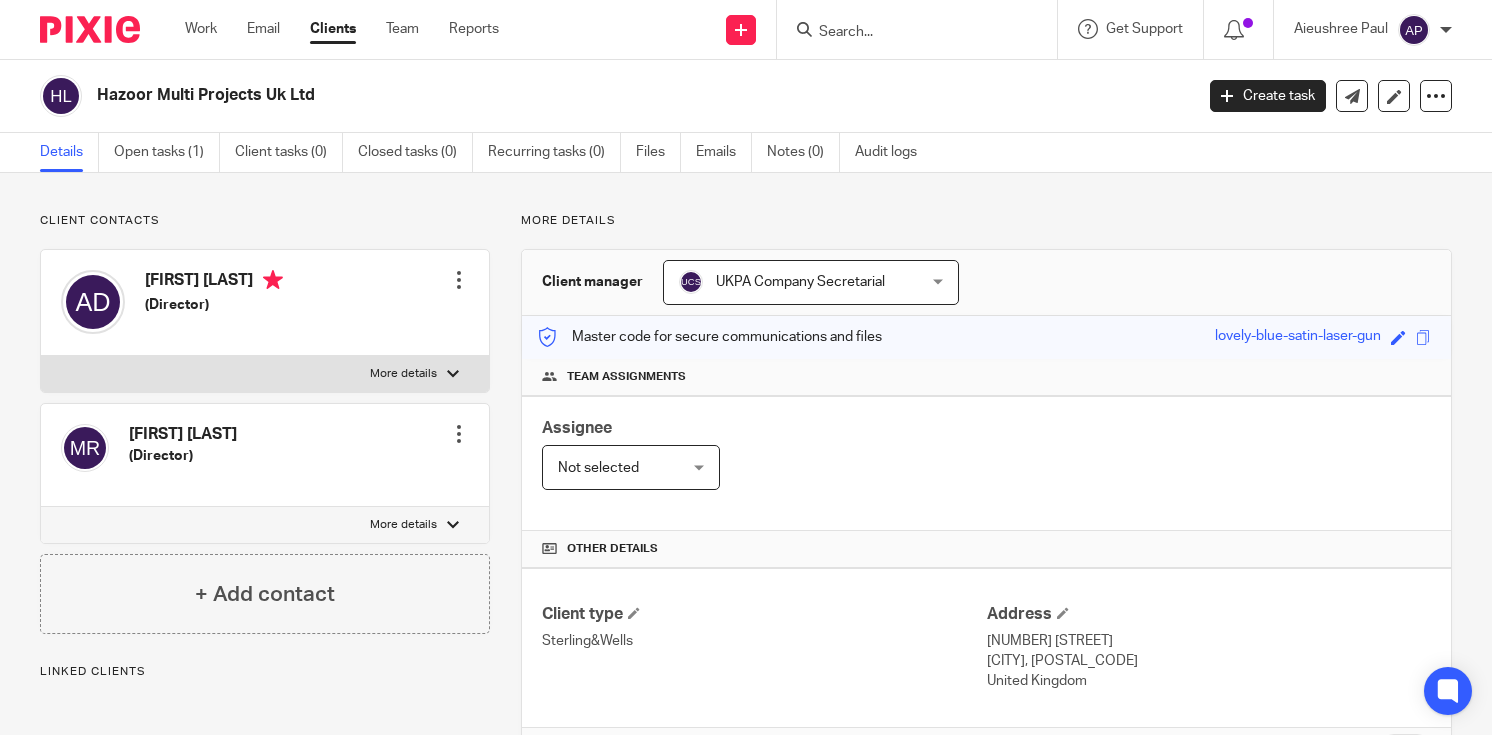 scroll, scrollTop: 0, scrollLeft: 0, axis: both 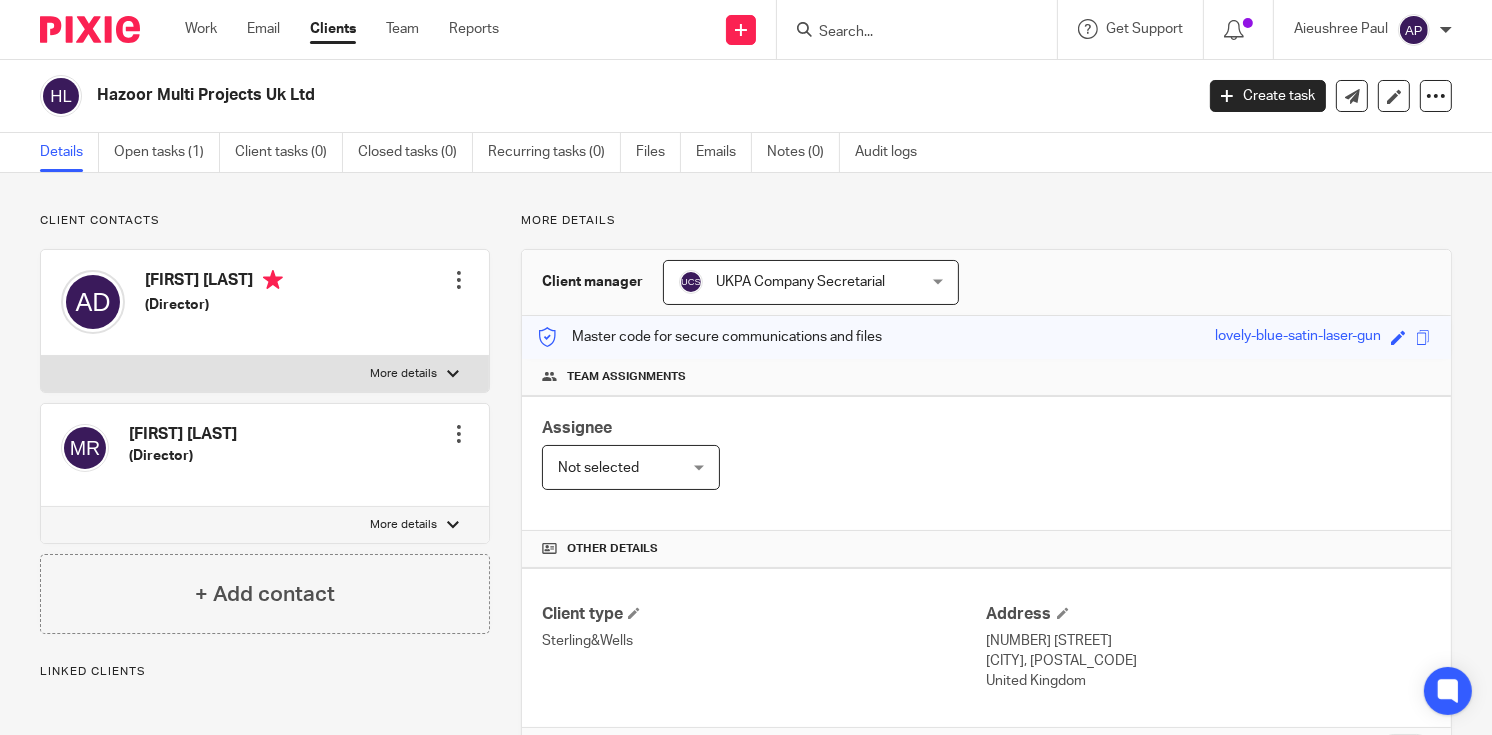 drag, startPoint x: 96, startPoint y: 93, endPoint x: 331, endPoint y: 89, distance: 235.03404 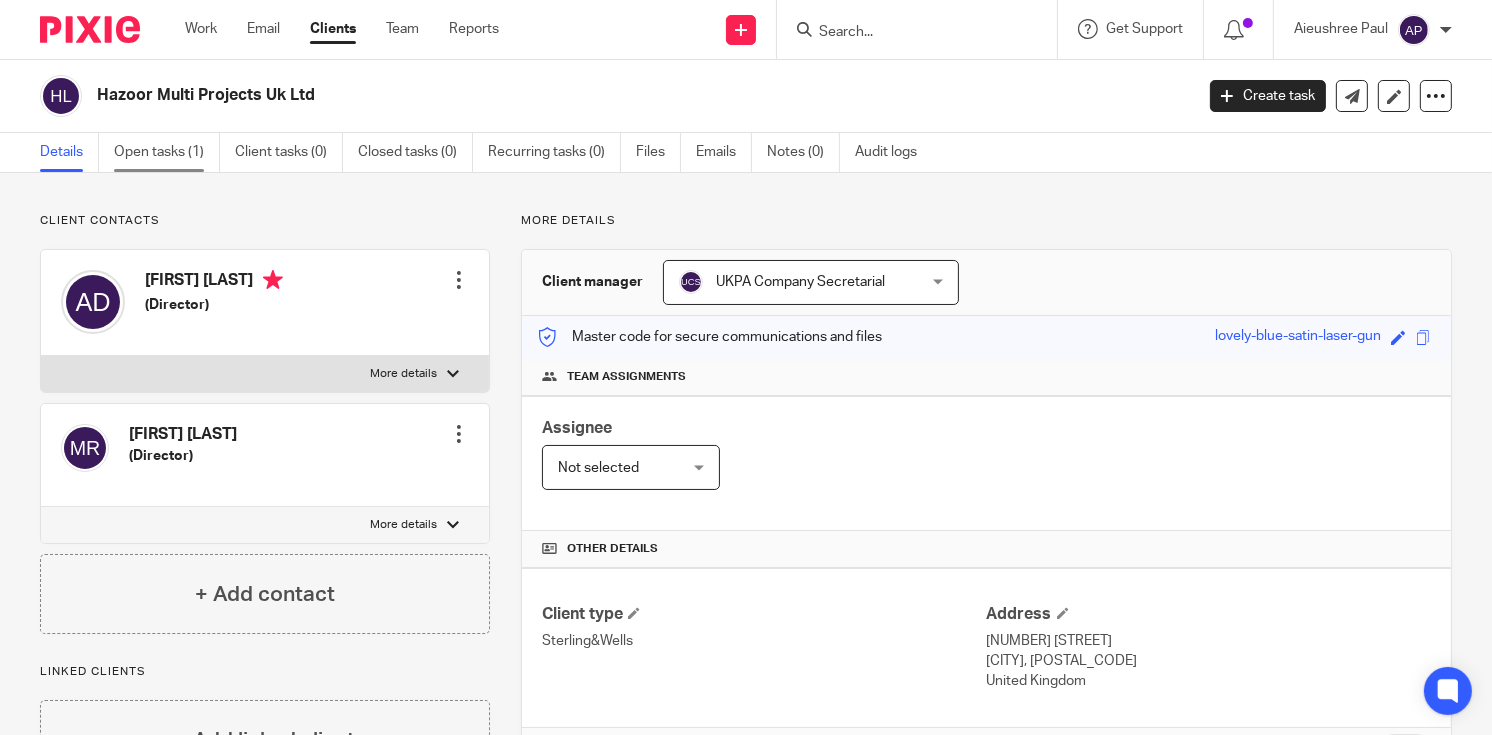 click on "Open tasks (1)" at bounding box center (167, 152) 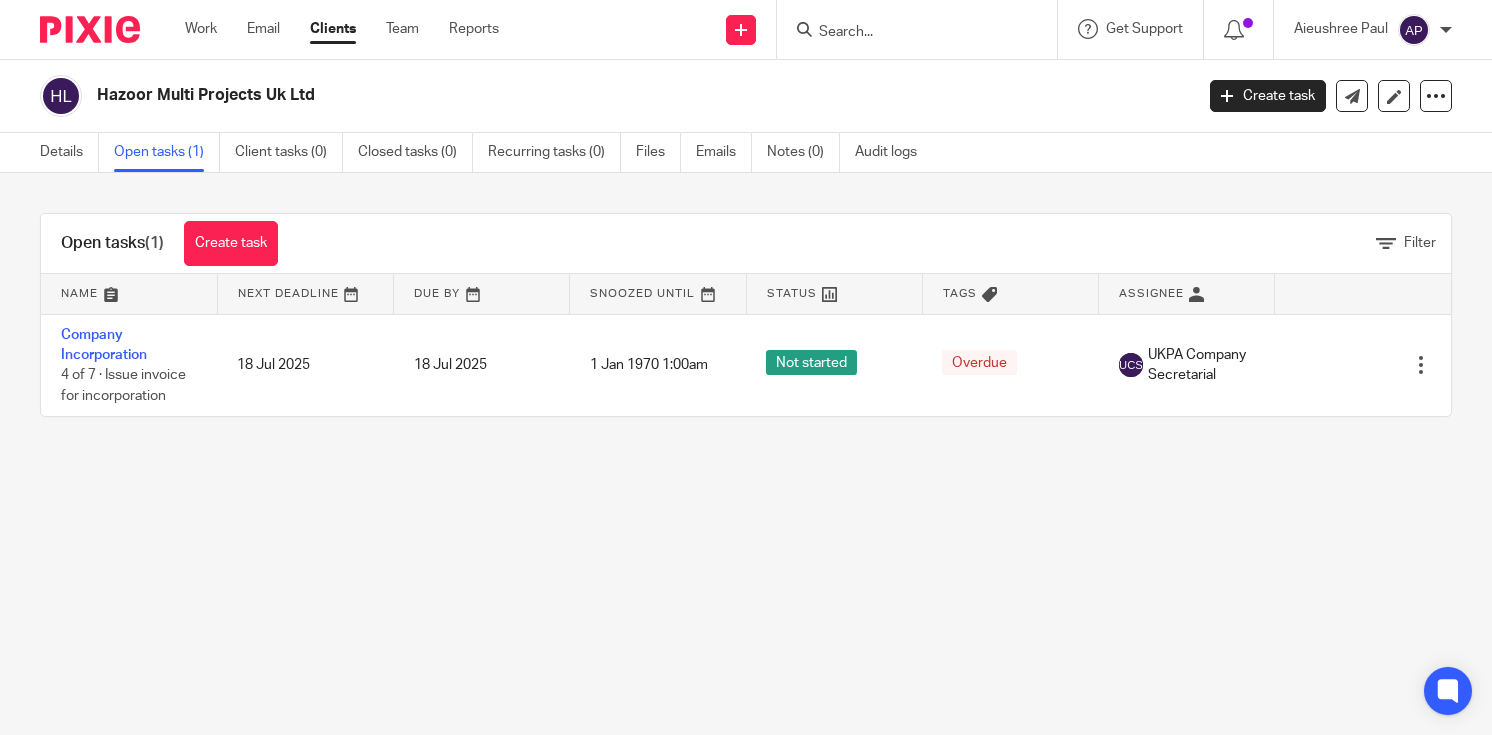 scroll, scrollTop: 0, scrollLeft: 0, axis: both 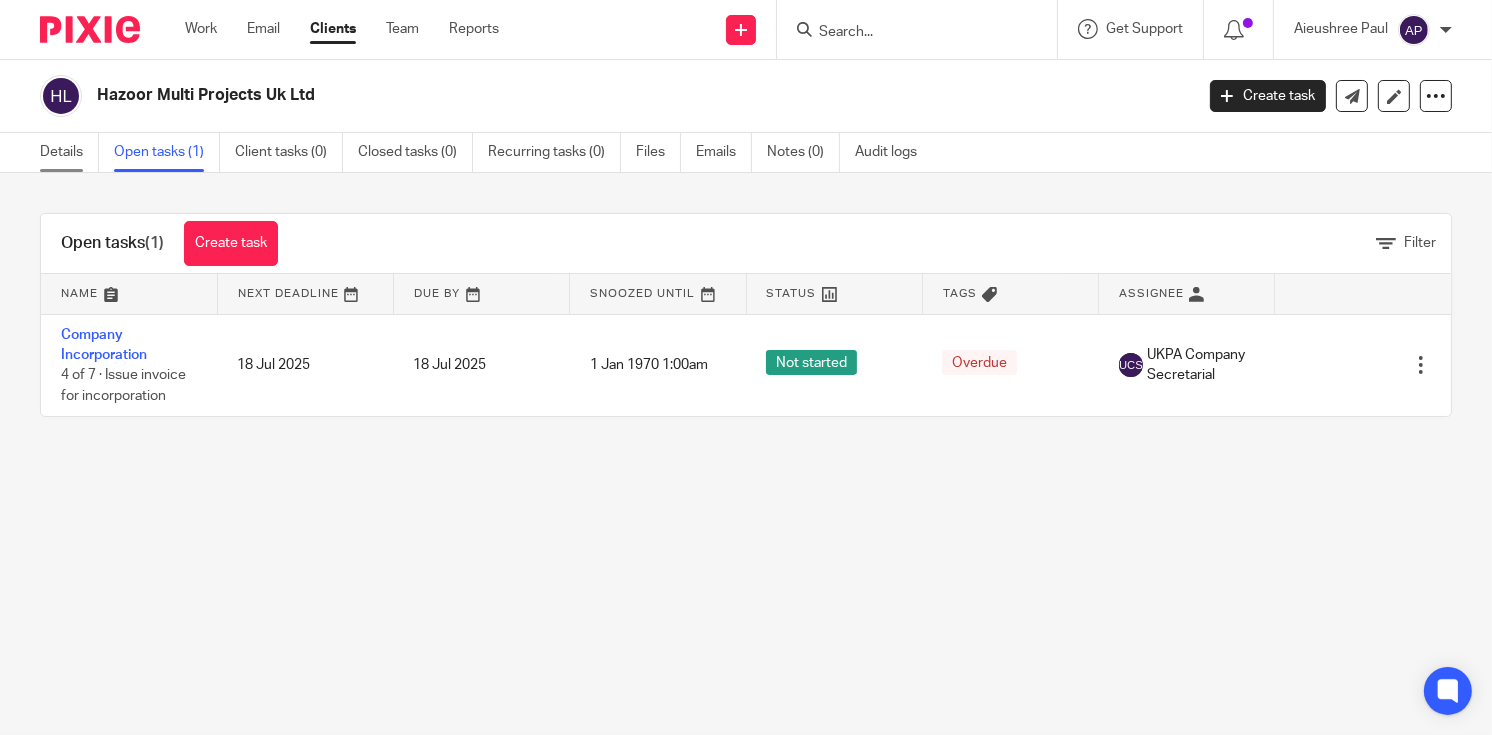 click on "Details" at bounding box center (69, 152) 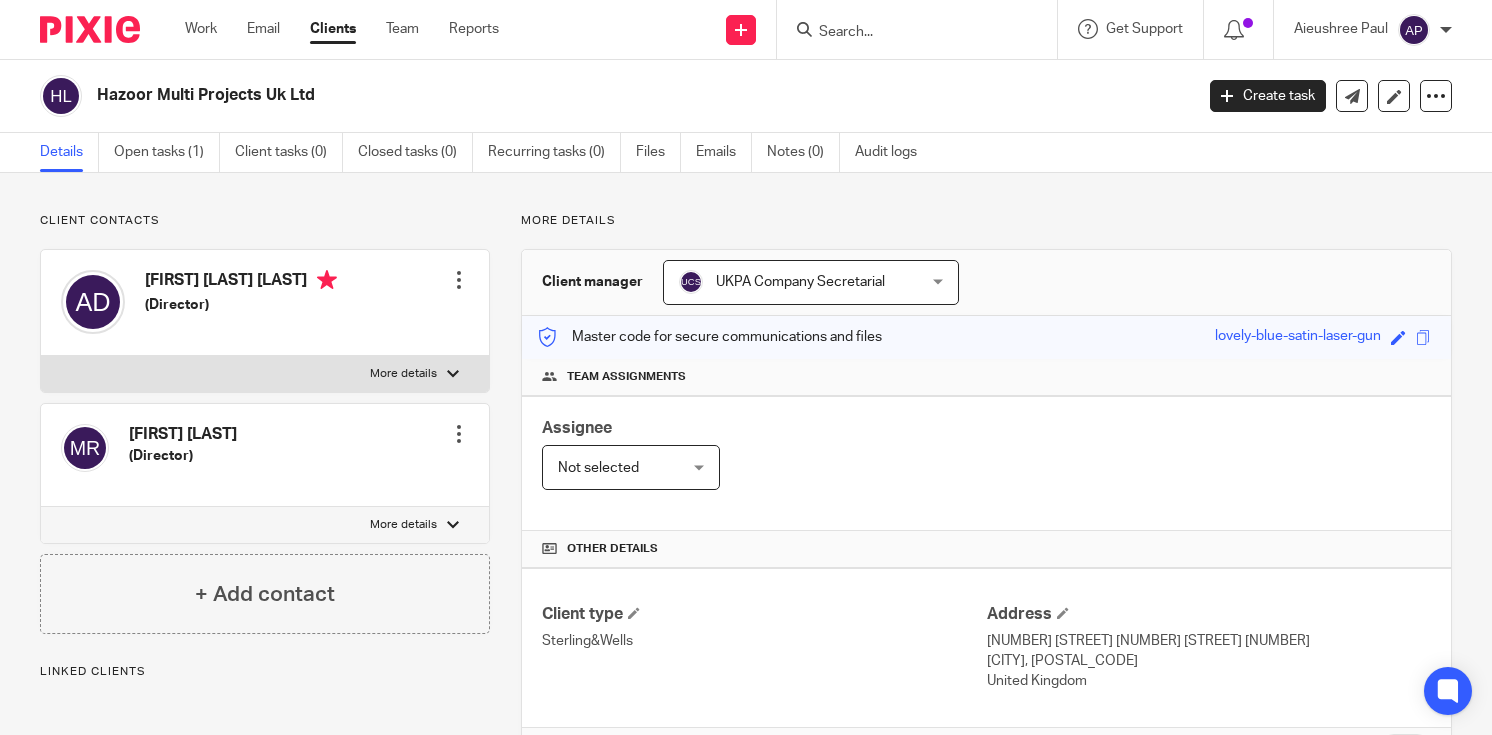 scroll, scrollTop: 0, scrollLeft: 0, axis: both 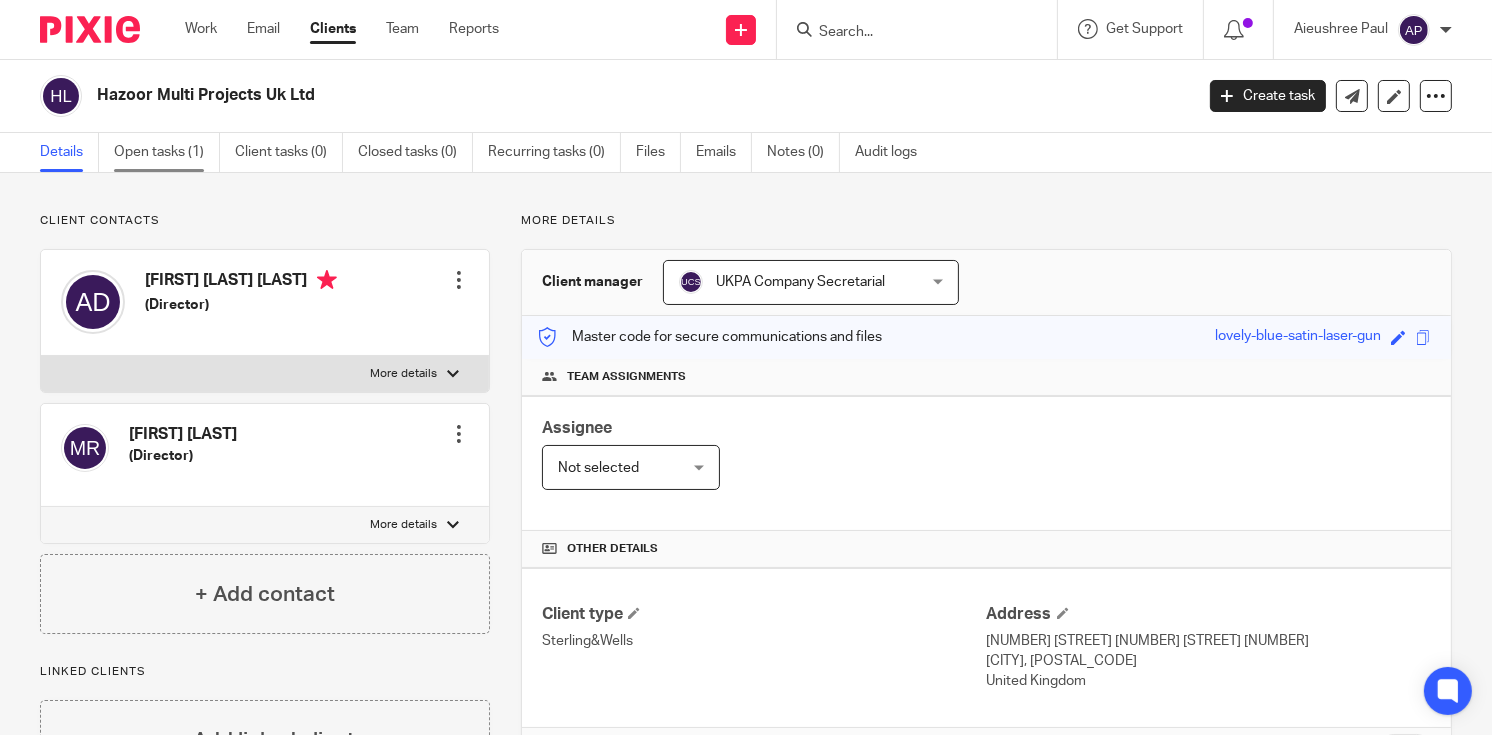 click on "Open tasks (1)" at bounding box center (167, 152) 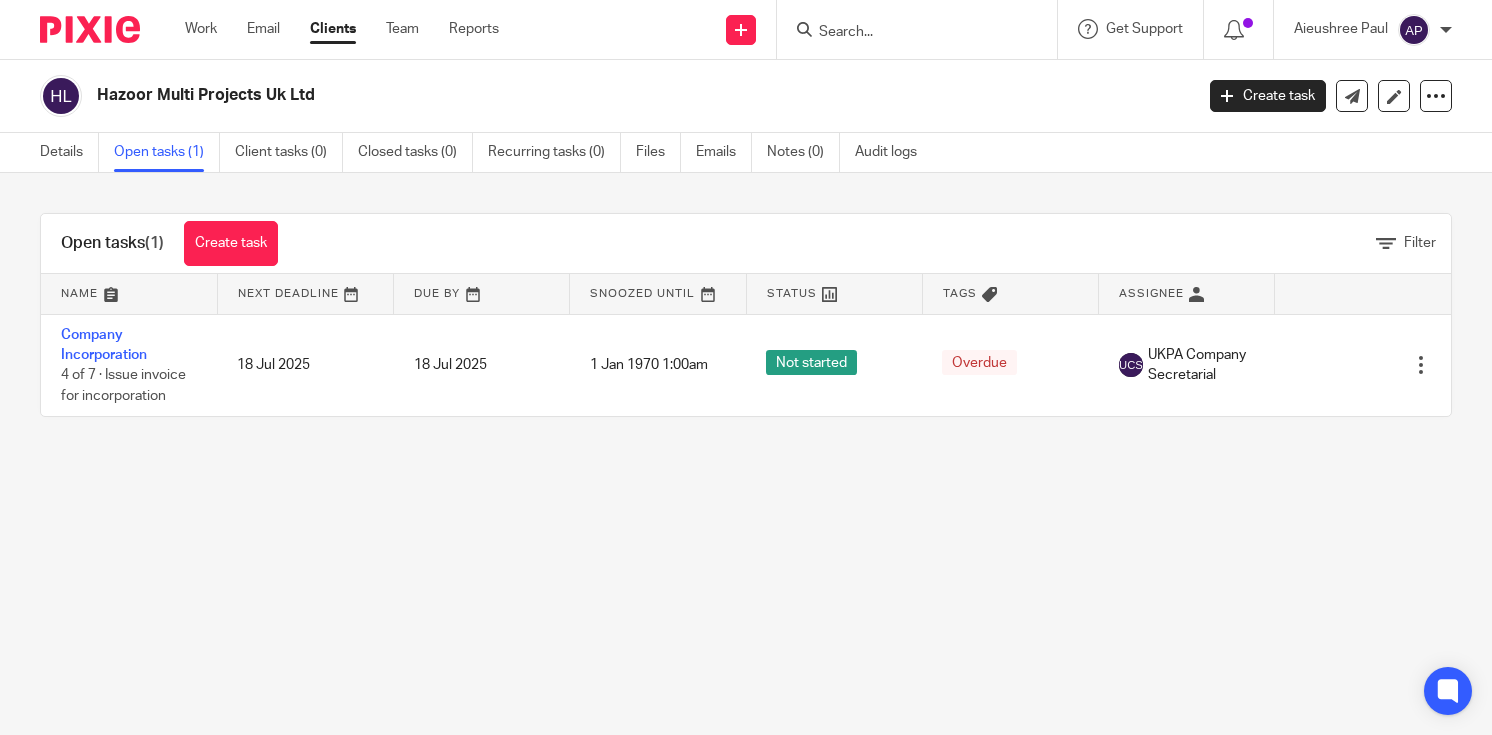 scroll, scrollTop: 0, scrollLeft: 0, axis: both 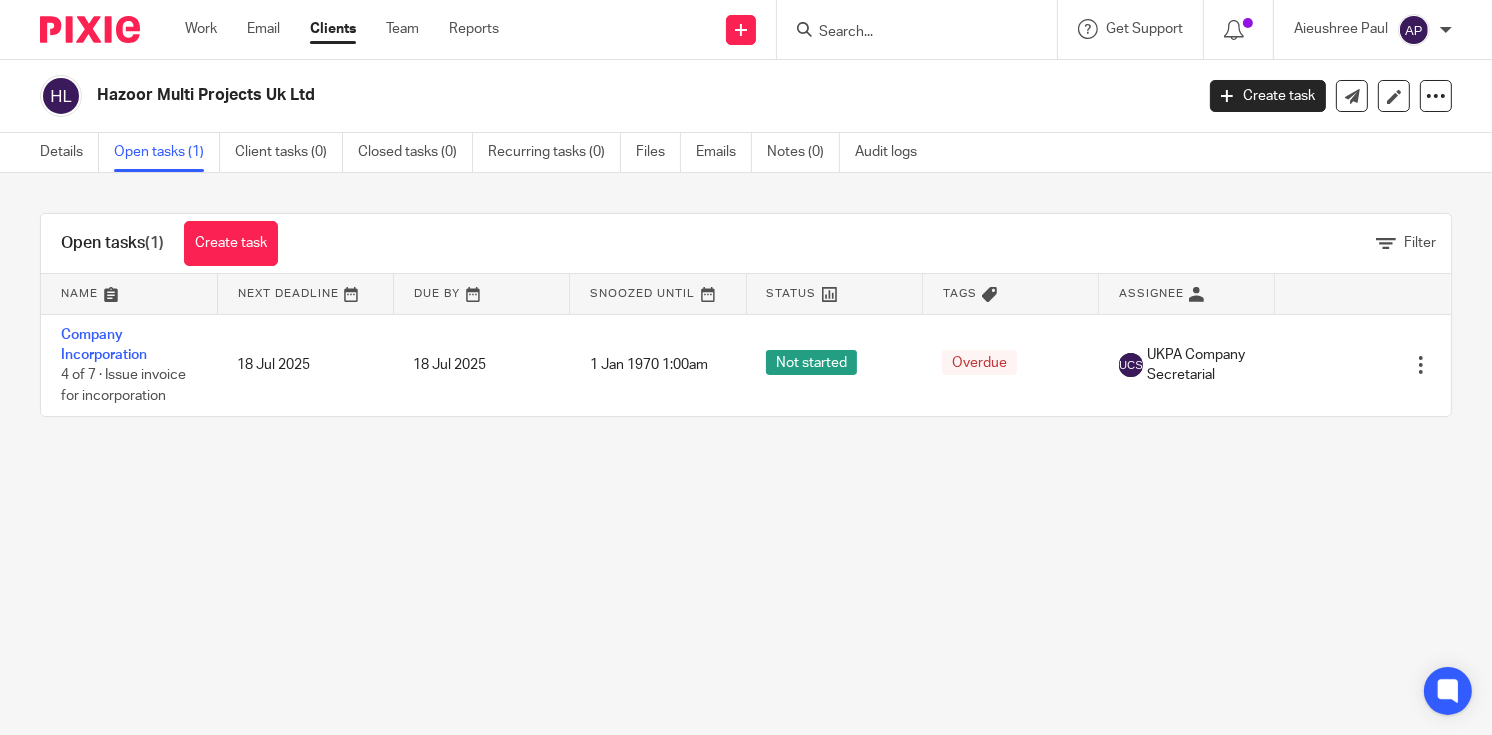 click at bounding box center [907, 33] 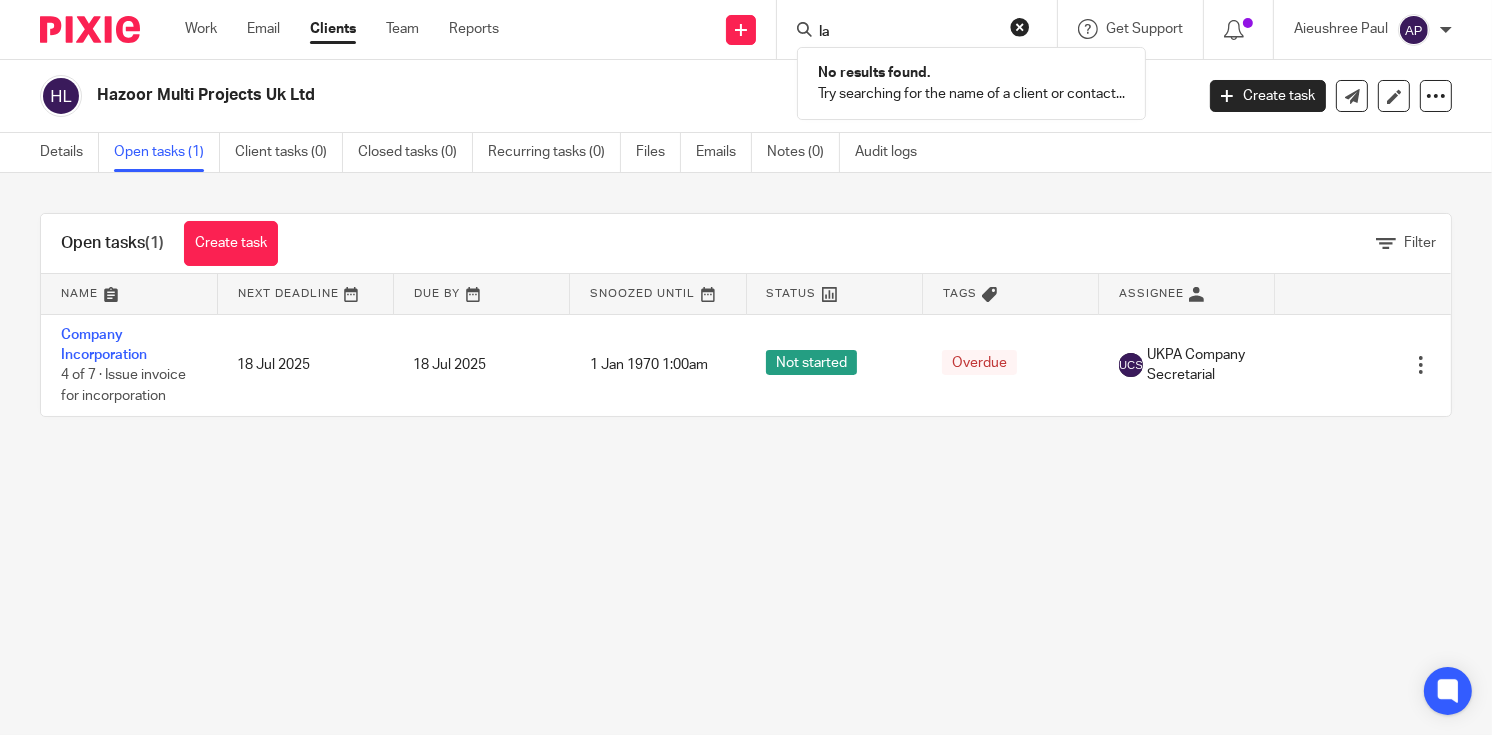 type on "l" 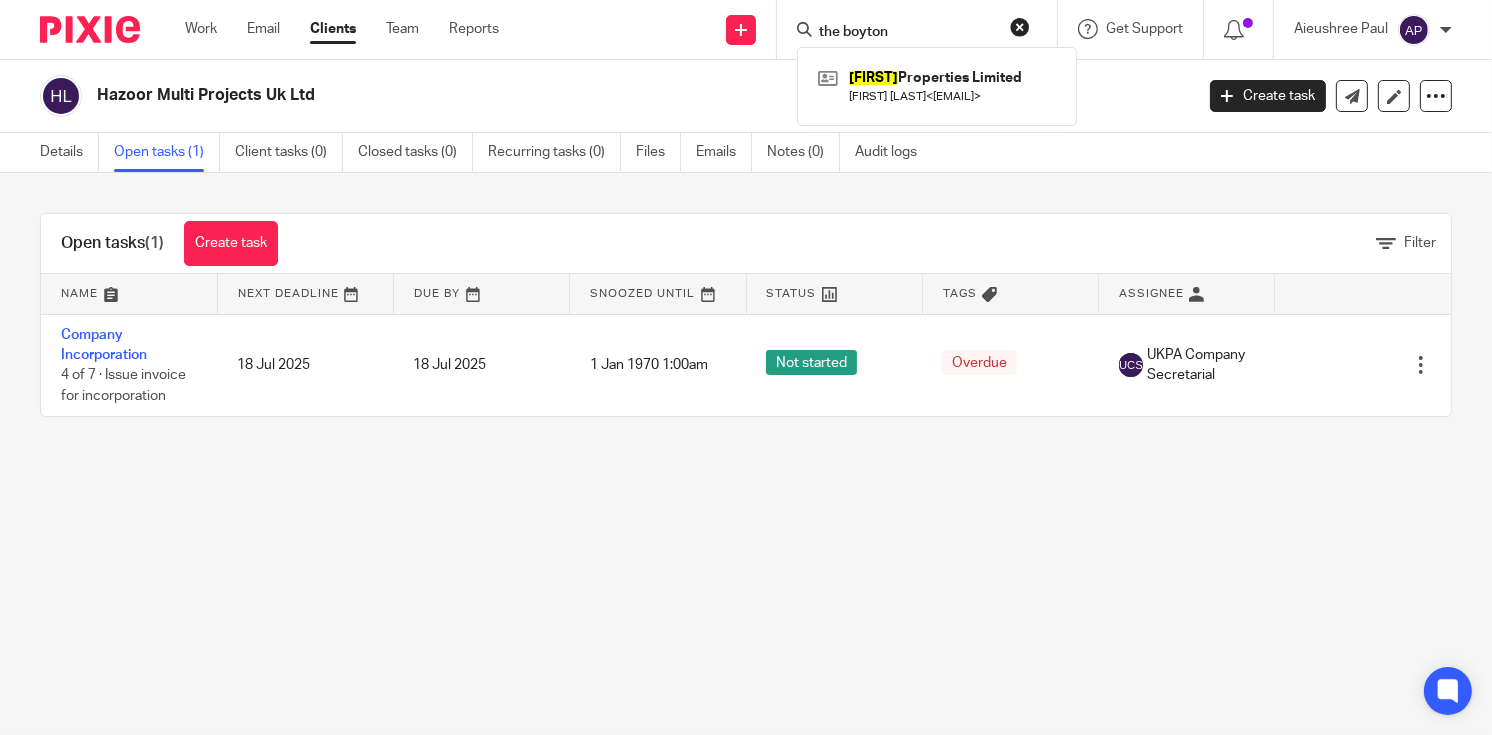 type on "the boyton" 